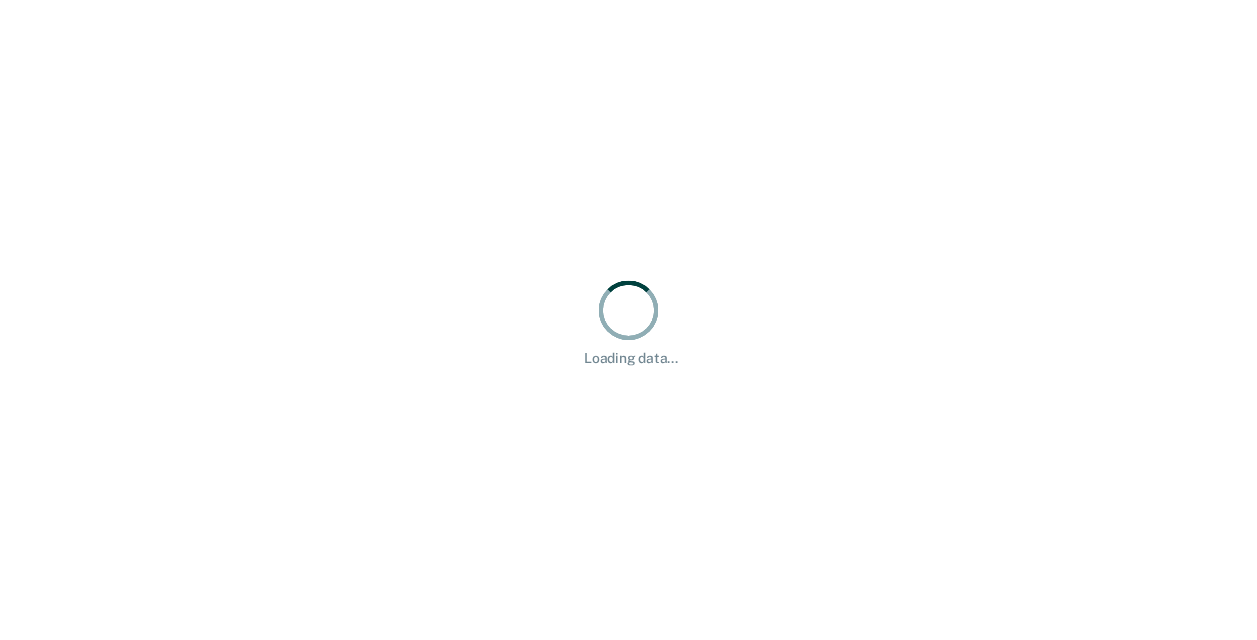 scroll, scrollTop: 0, scrollLeft: 0, axis: both 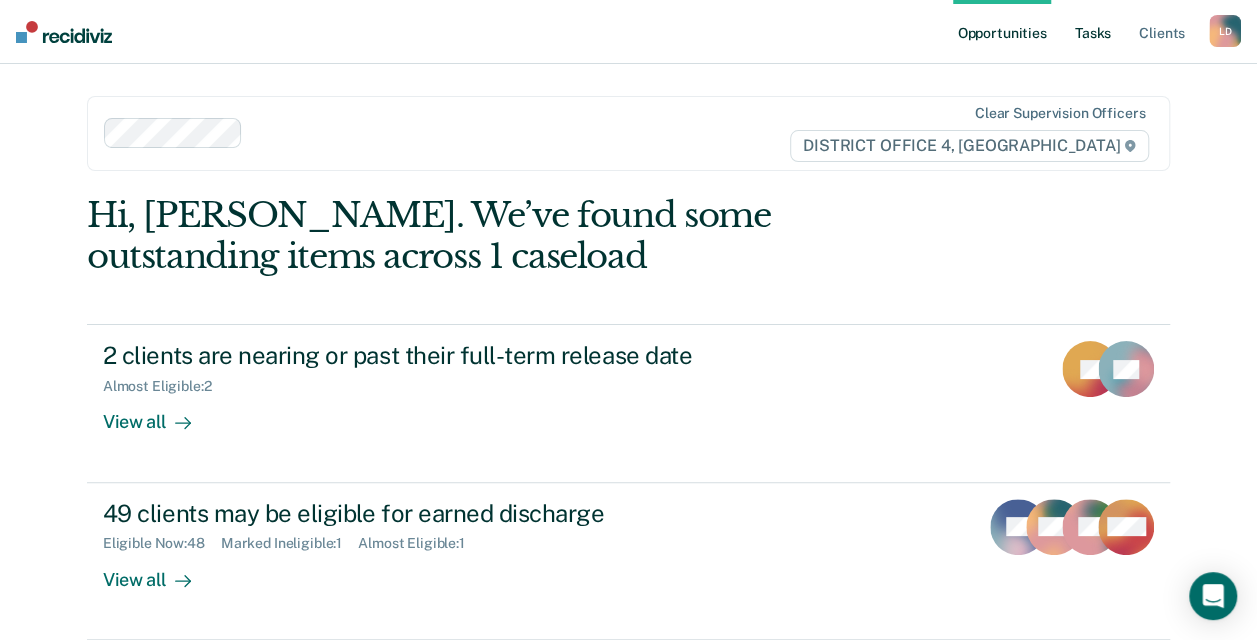 click on "Tasks" at bounding box center [1093, 32] 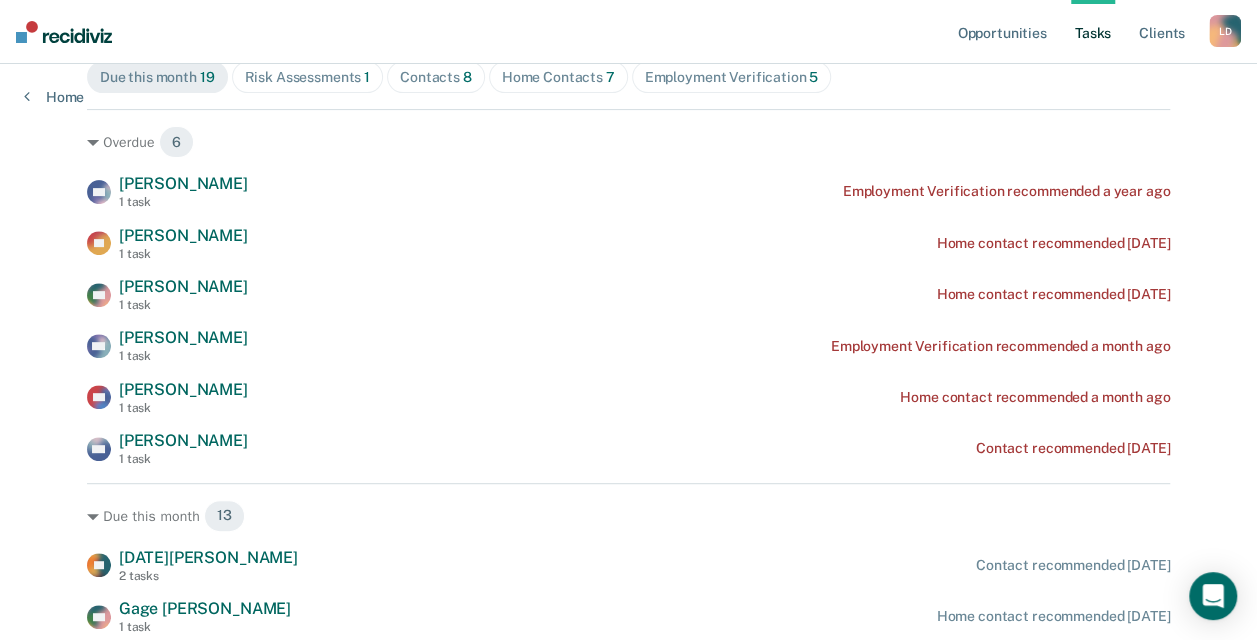 scroll, scrollTop: 200, scrollLeft: 0, axis: vertical 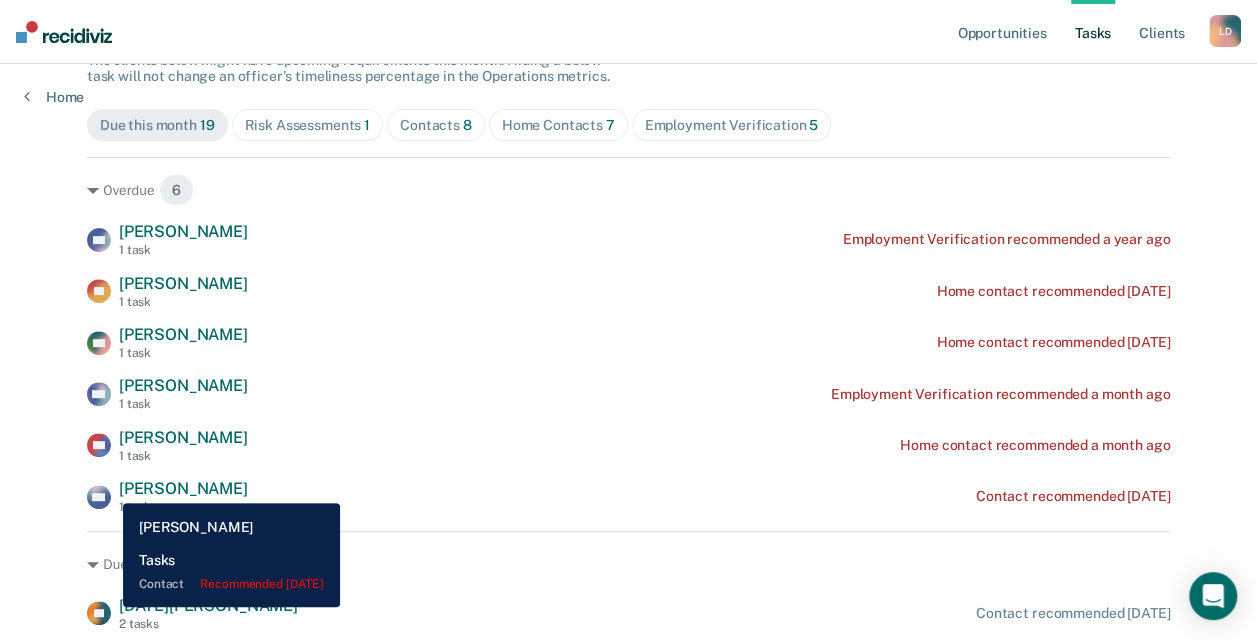 drag, startPoint x: 226, startPoint y: 493, endPoint x: 108, endPoint y: 488, distance: 118.10589 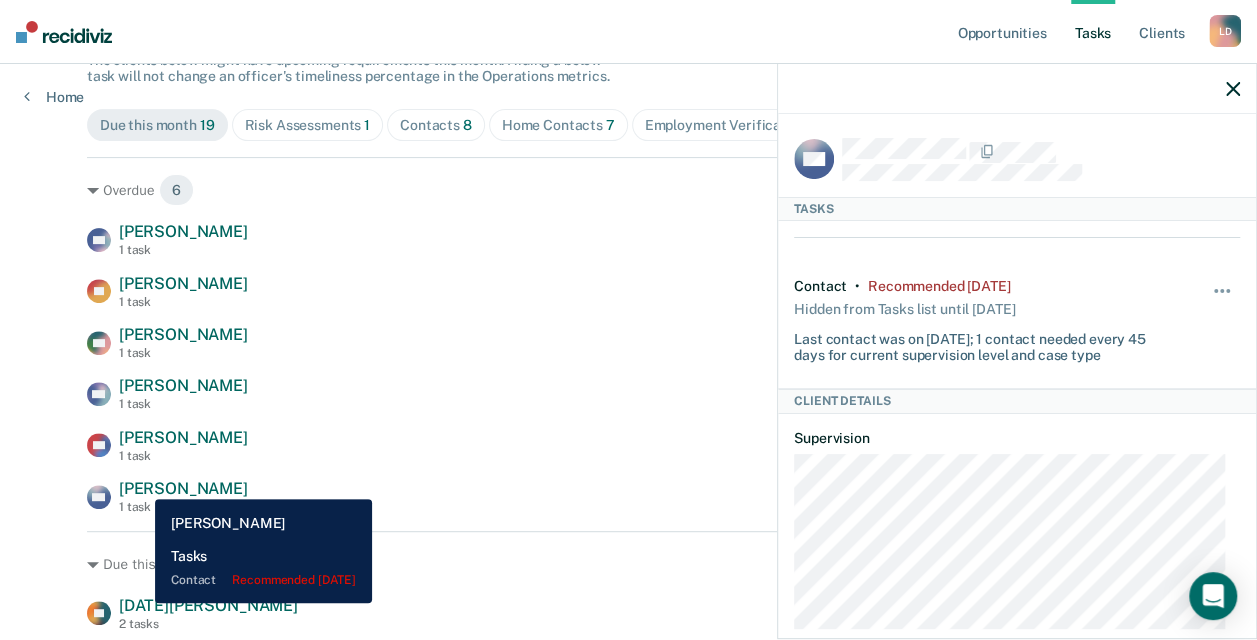 copy on "Michael Robich" 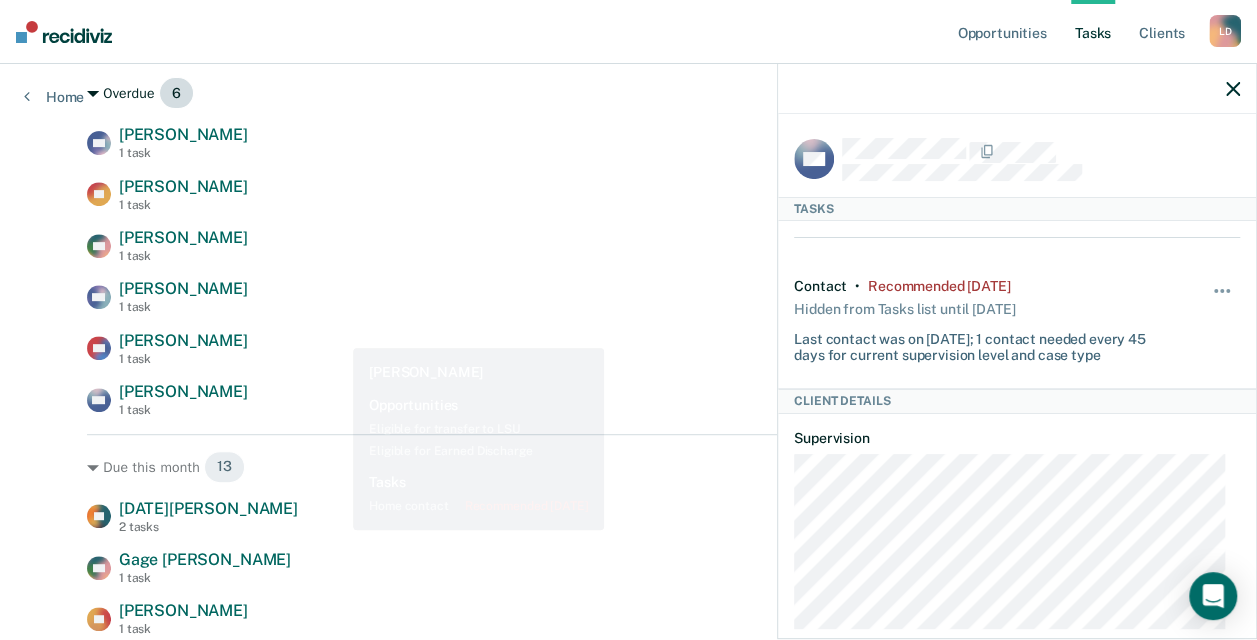 scroll, scrollTop: 300, scrollLeft: 0, axis: vertical 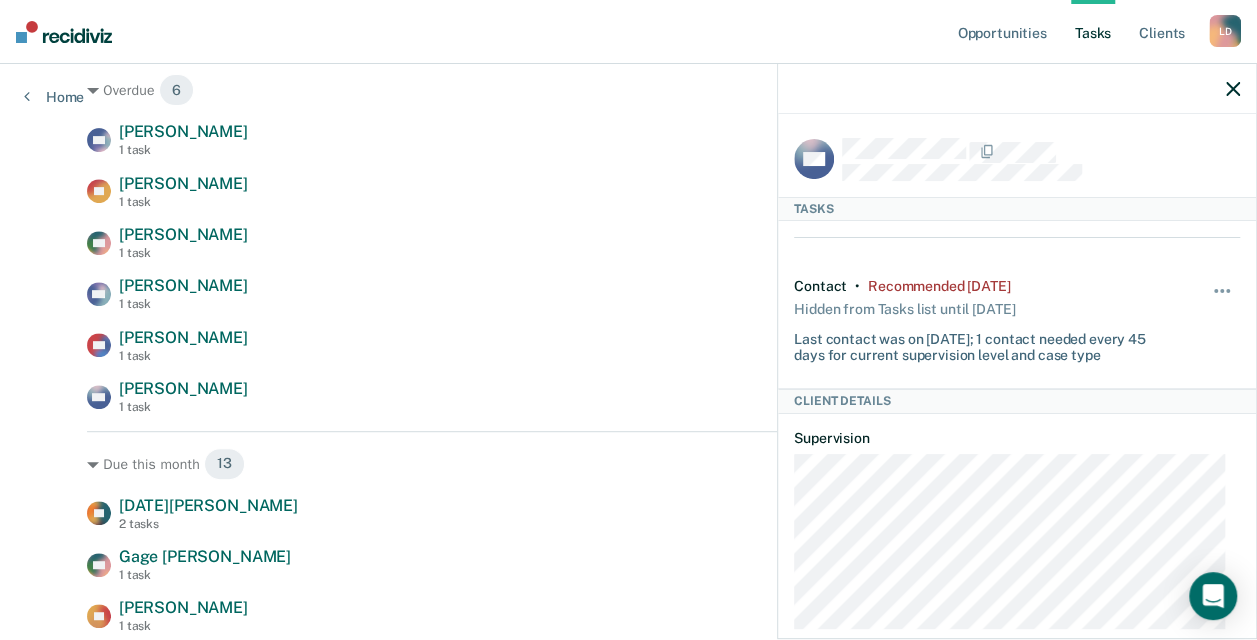 click 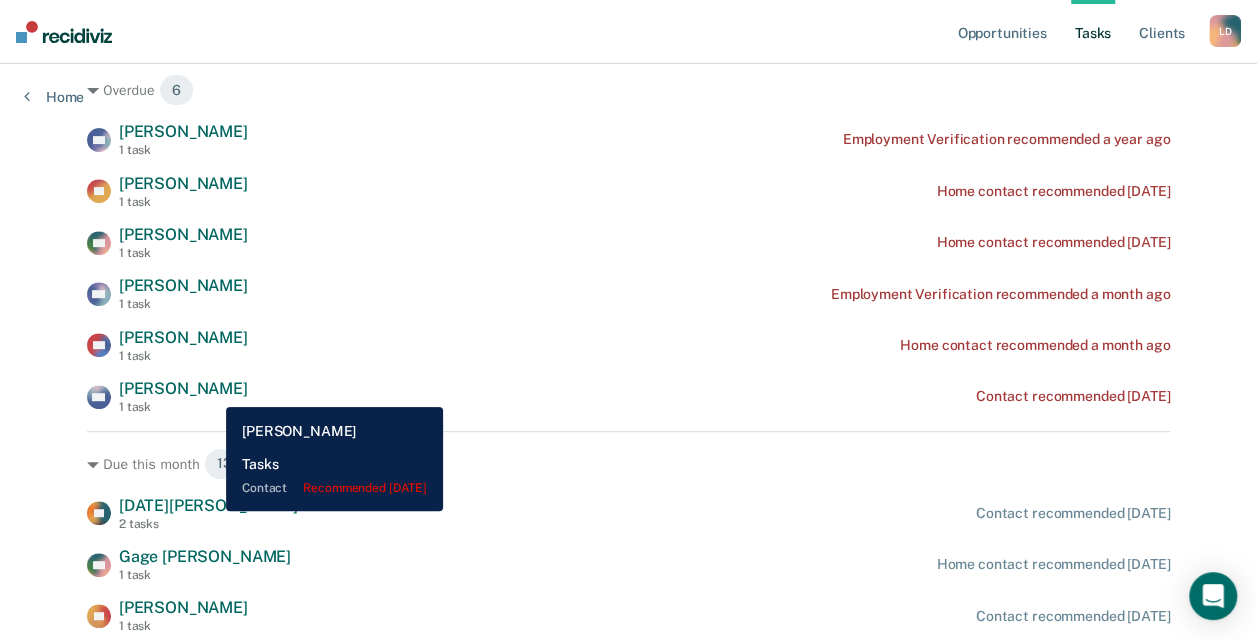click on "Michael Robich" at bounding box center [183, 388] 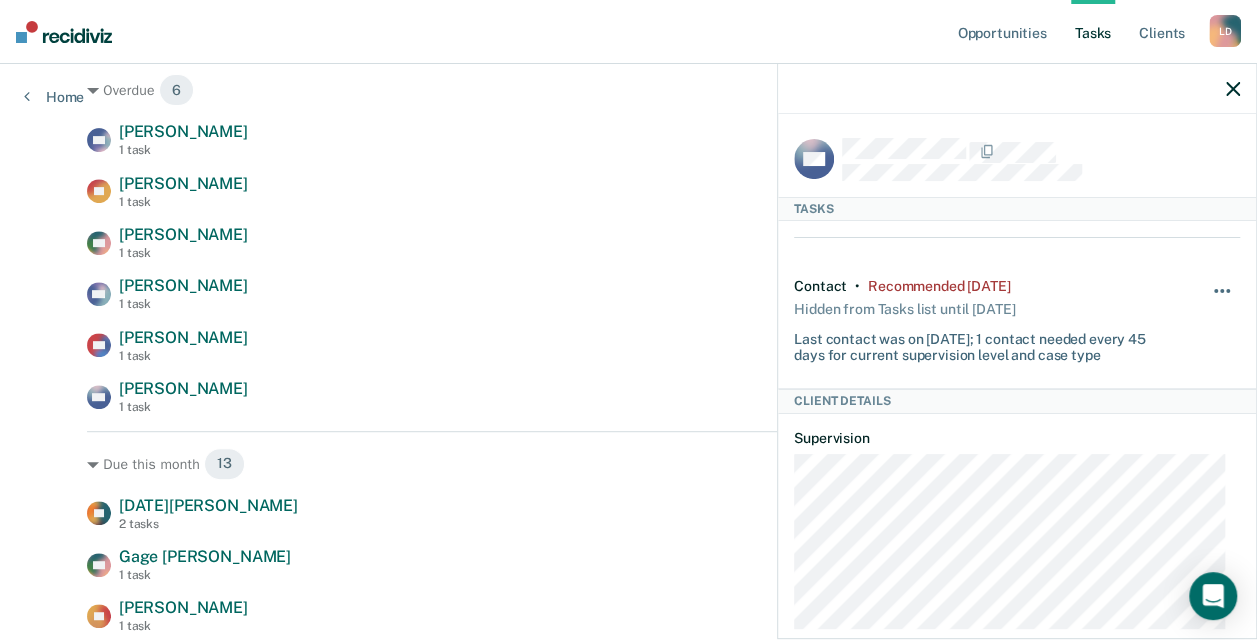 click at bounding box center [1223, 301] 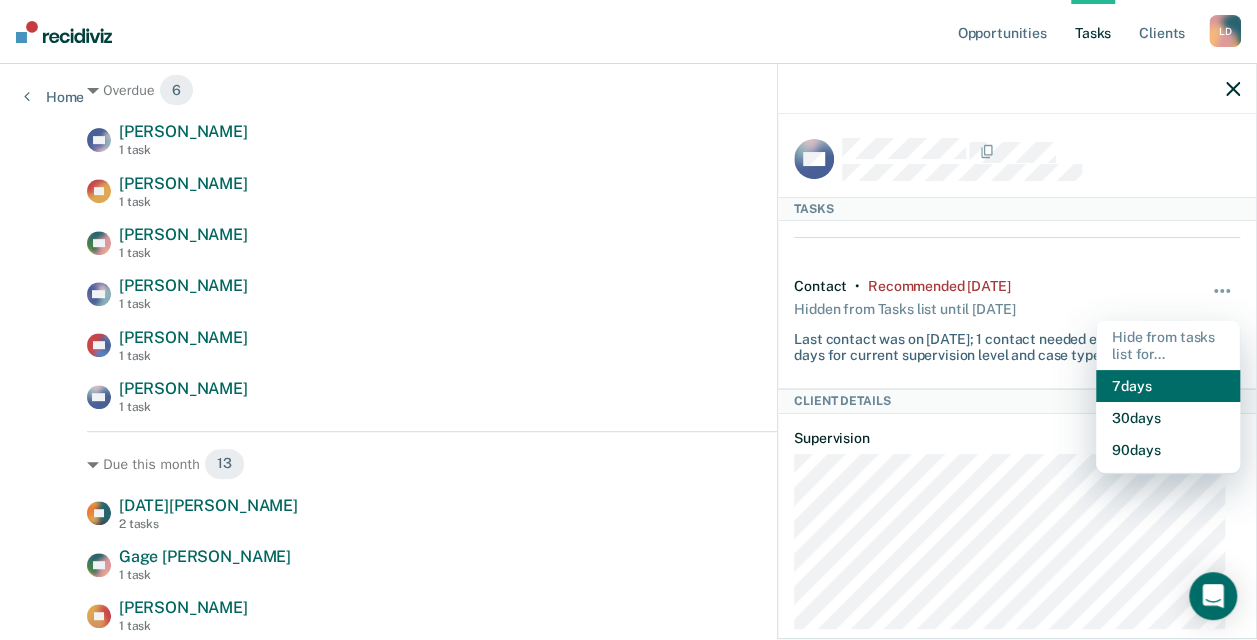 click on "7  days" at bounding box center (1168, 386) 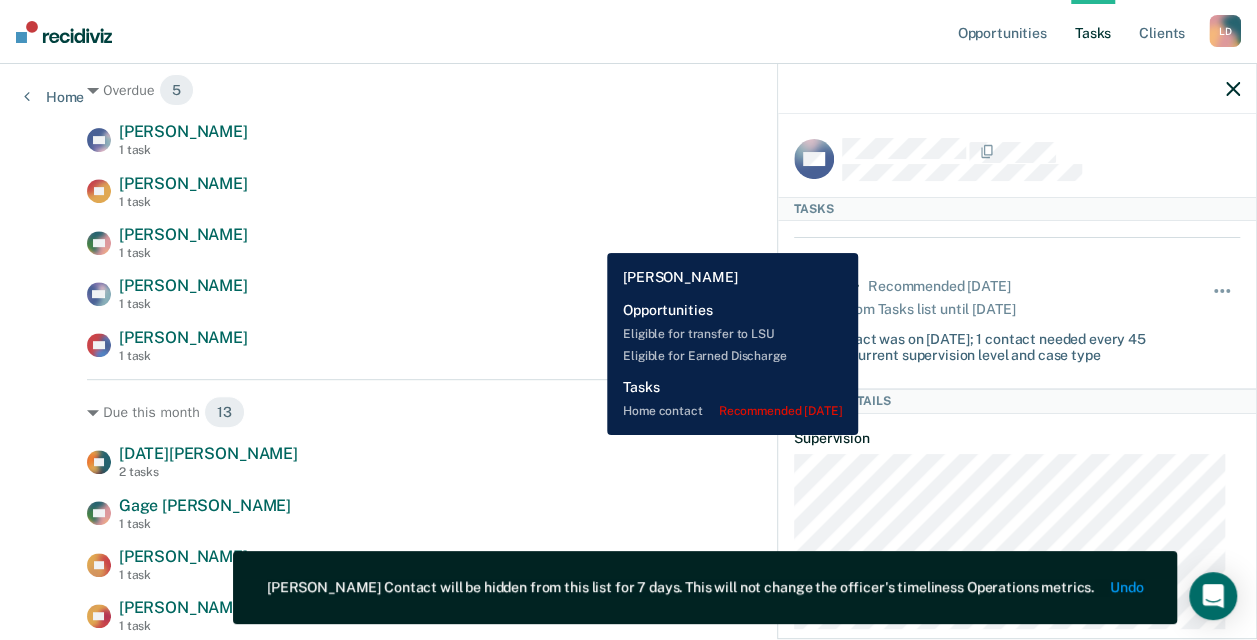 click on "GB Gregory Boyer 1 task Home contact recommended 2 months ago" at bounding box center (628, 242) 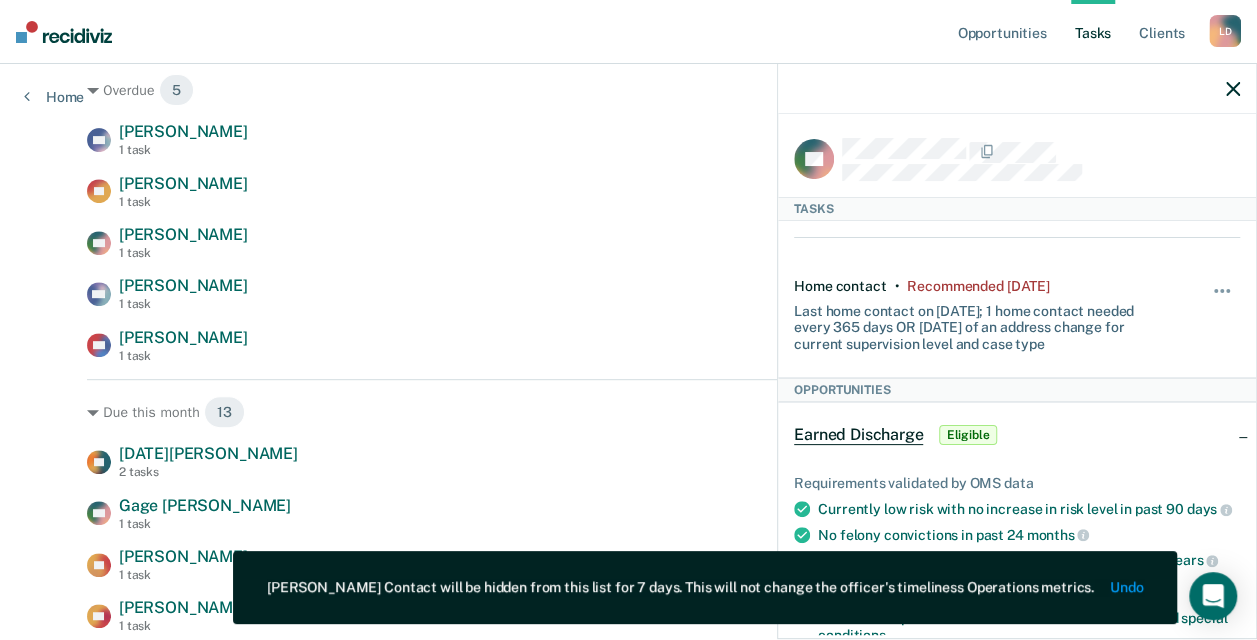 click 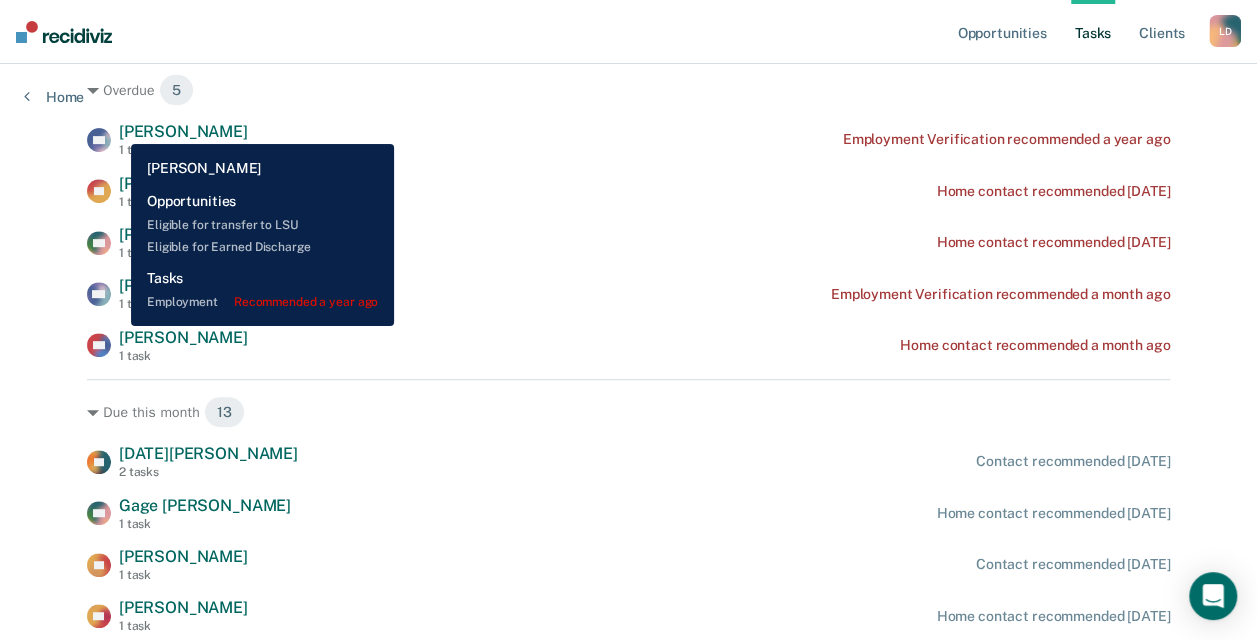 drag, startPoint x: 205, startPoint y: 131, endPoint x: 116, endPoint y: 129, distance: 89.02247 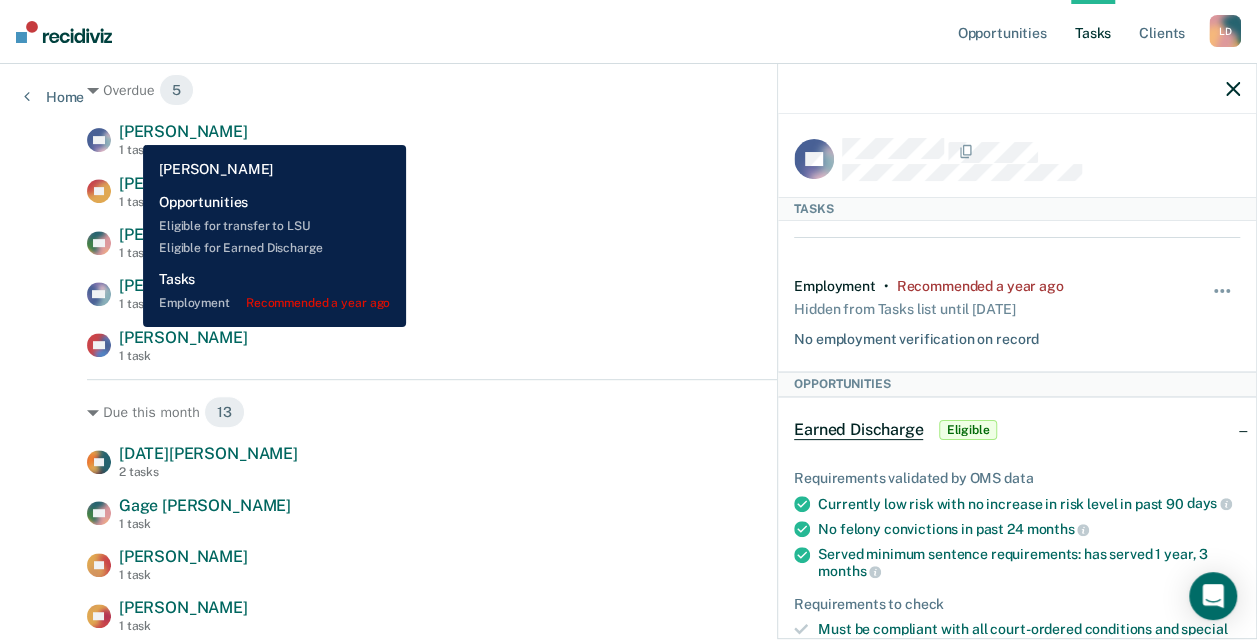 copy on "Dillon Carillo" 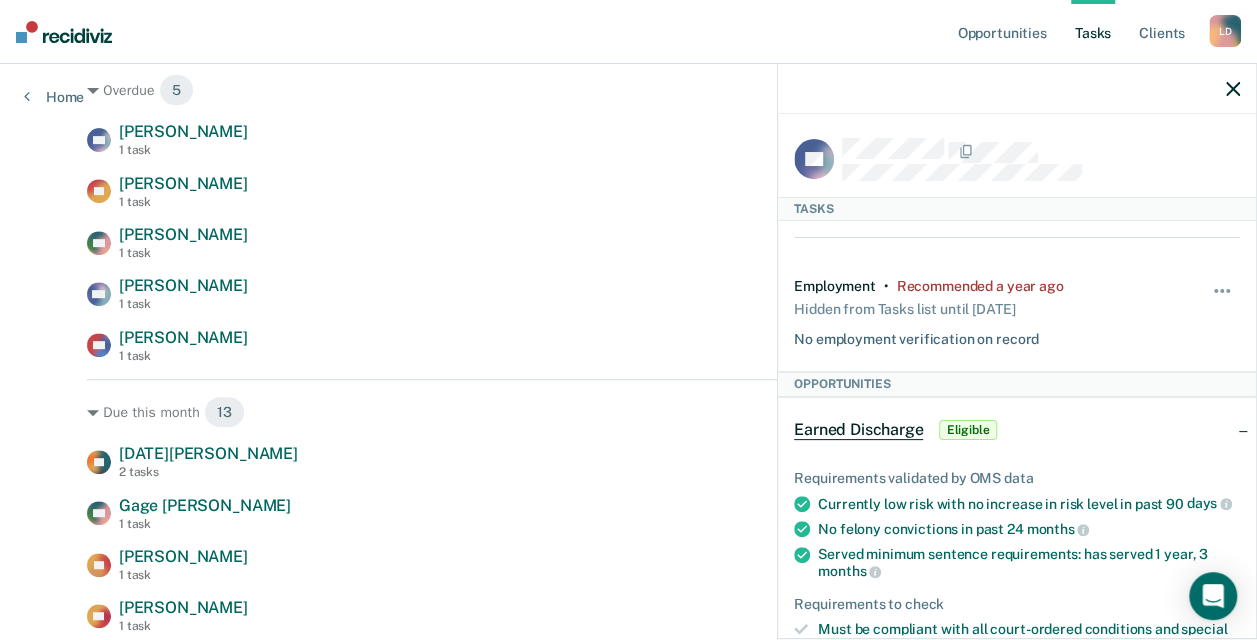 click 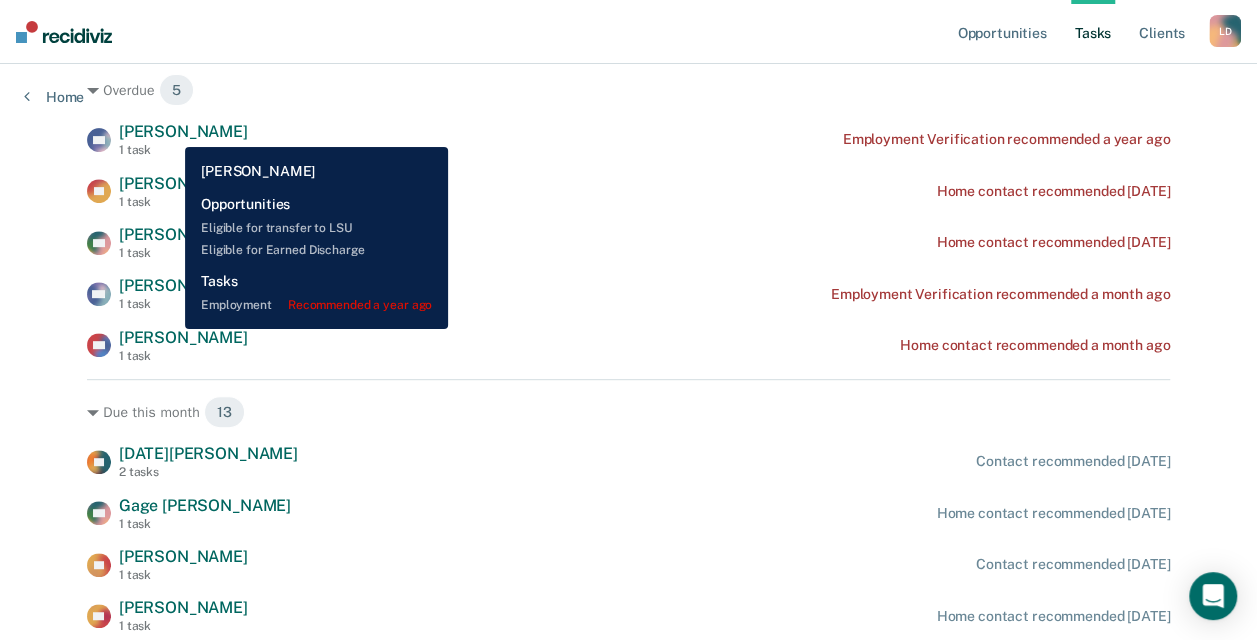 drag, startPoint x: 170, startPoint y: 132, endPoint x: 969, endPoint y: 132, distance: 799 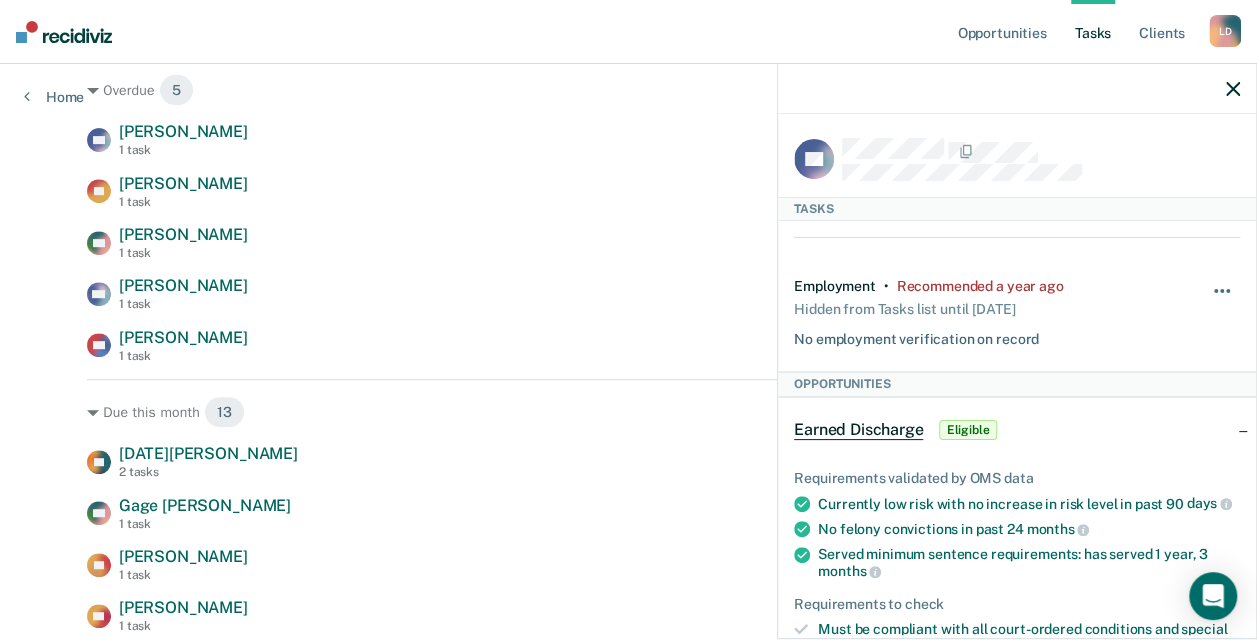 click at bounding box center (1223, 301) 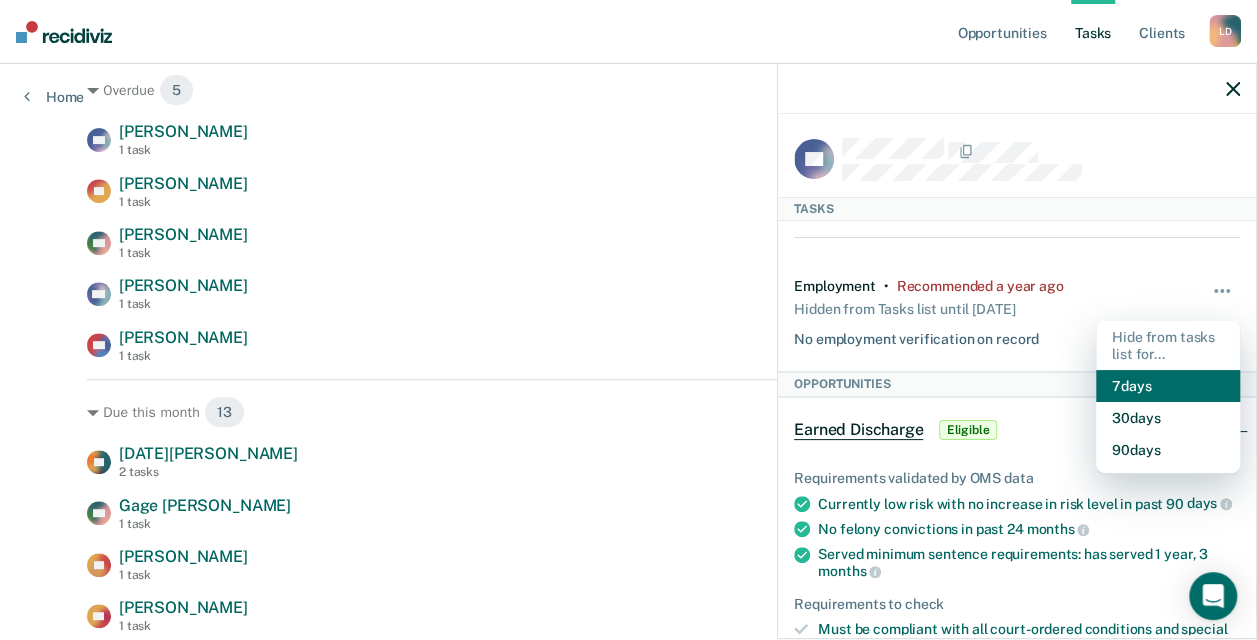 click on "7  days" at bounding box center (1168, 386) 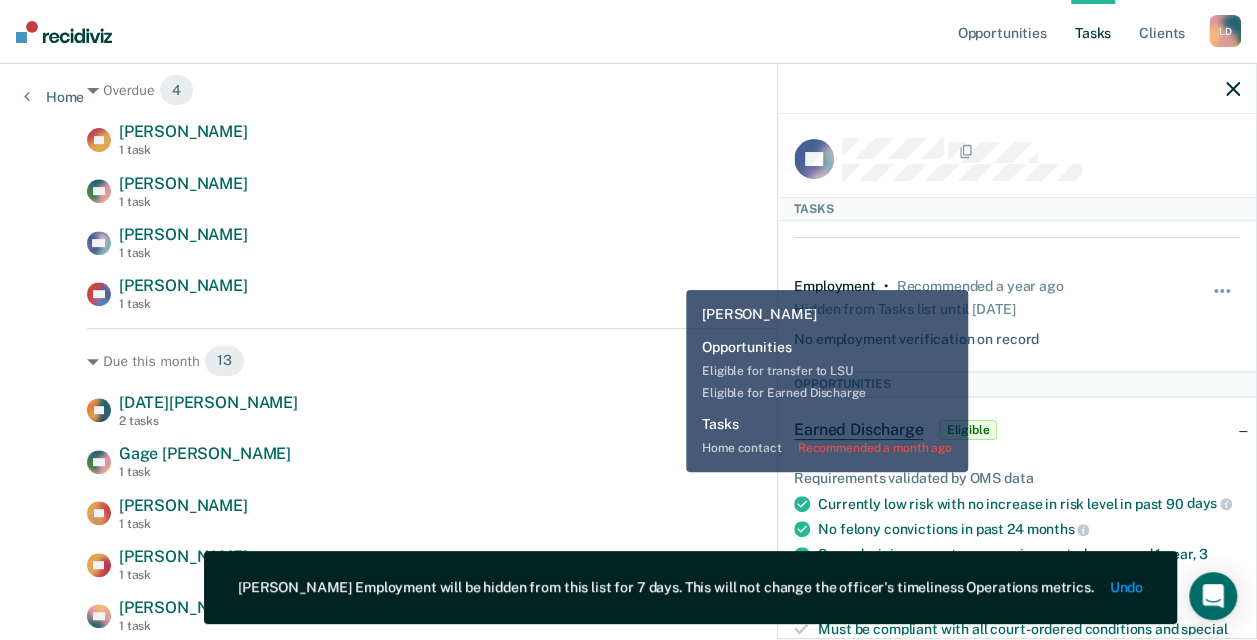 click on "ER Eric Roundy 1 task Home contact recommended 3 months ago GB Gregory Boyer 1 task Home contact recommended 2 months ago TW Tyson Wardle 1 task Employment Verification recommended a month ago CC Curtis Corvinus 1 task Home contact recommended a month ago" at bounding box center [628, 217] 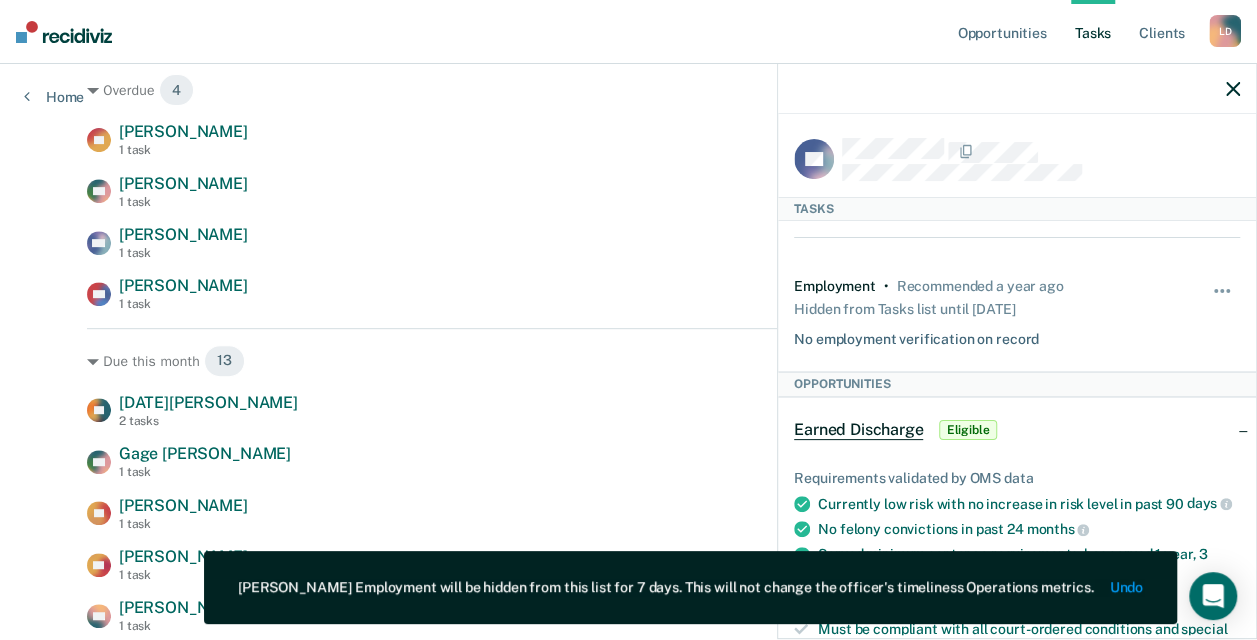 click 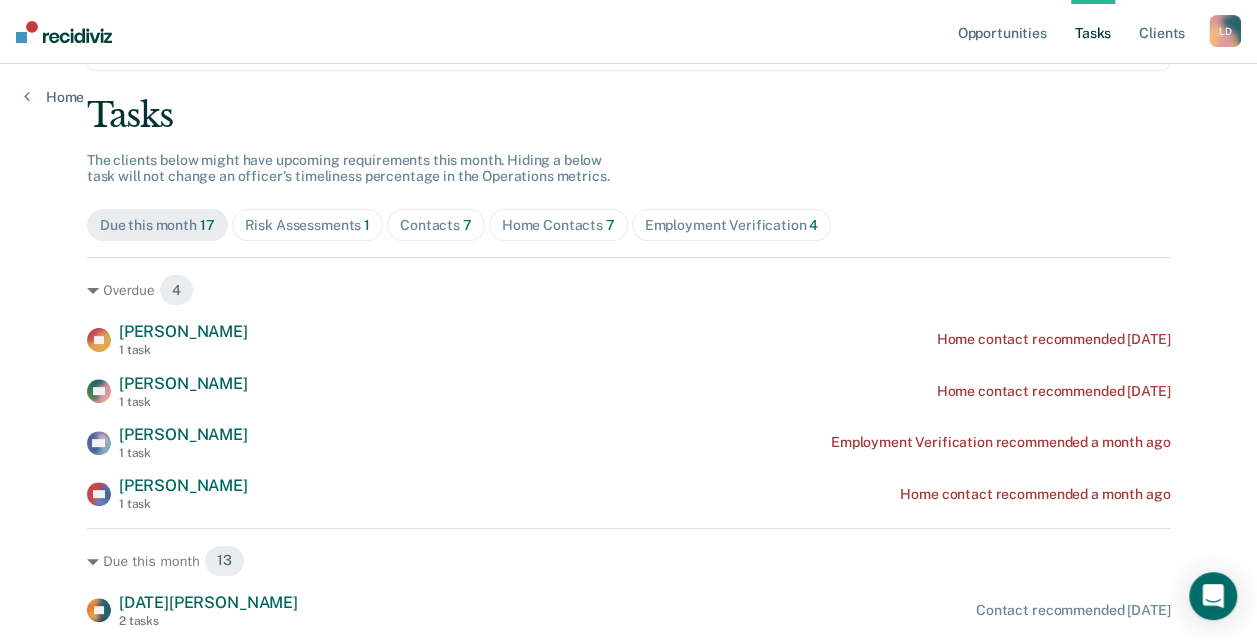 scroll, scrollTop: 200, scrollLeft: 0, axis: vertical 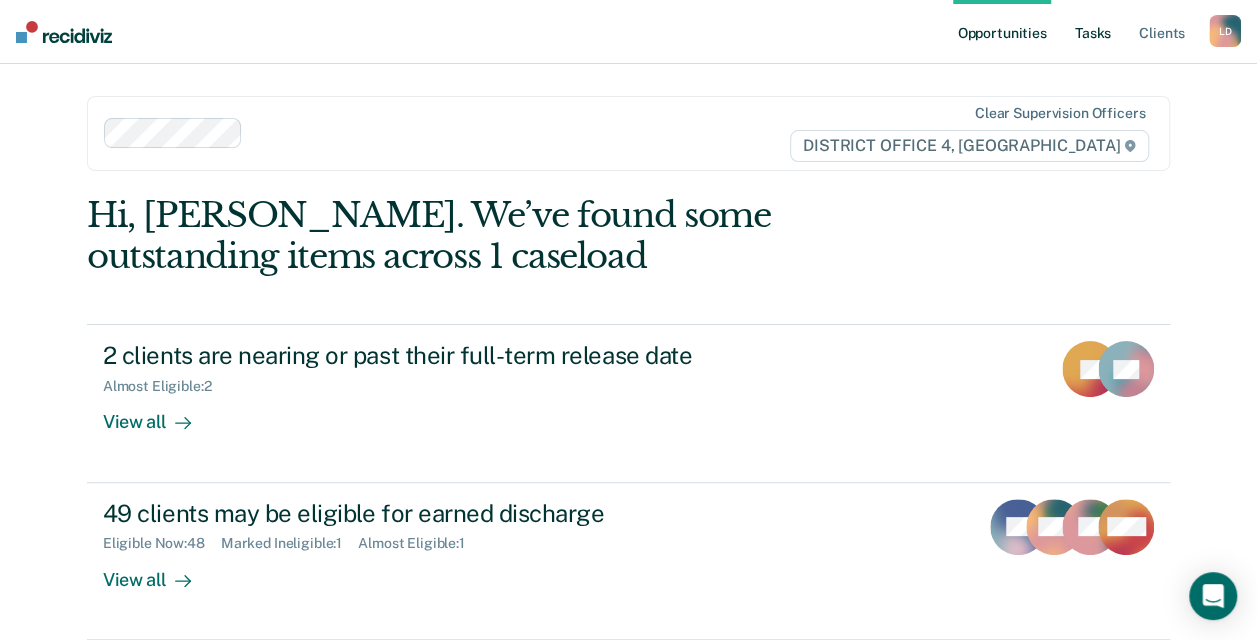 click on "Tasks" at bounding box center (1093, 32) 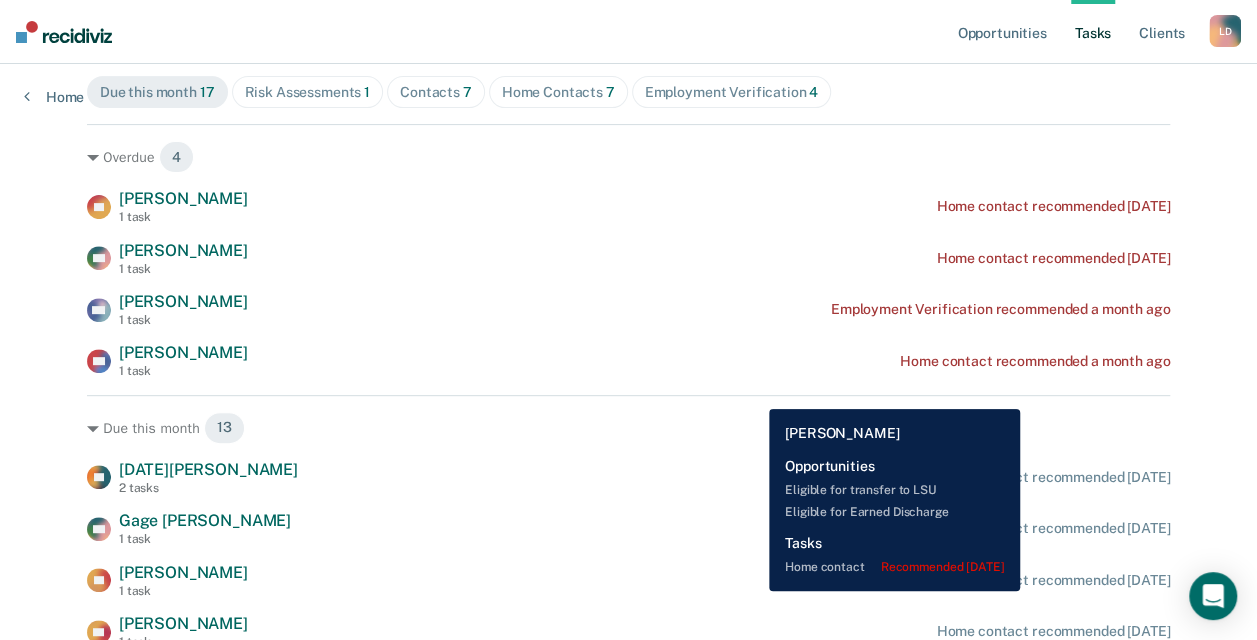 scroll, scrollTop: 300, scrollLeft: 0, axis: vertical 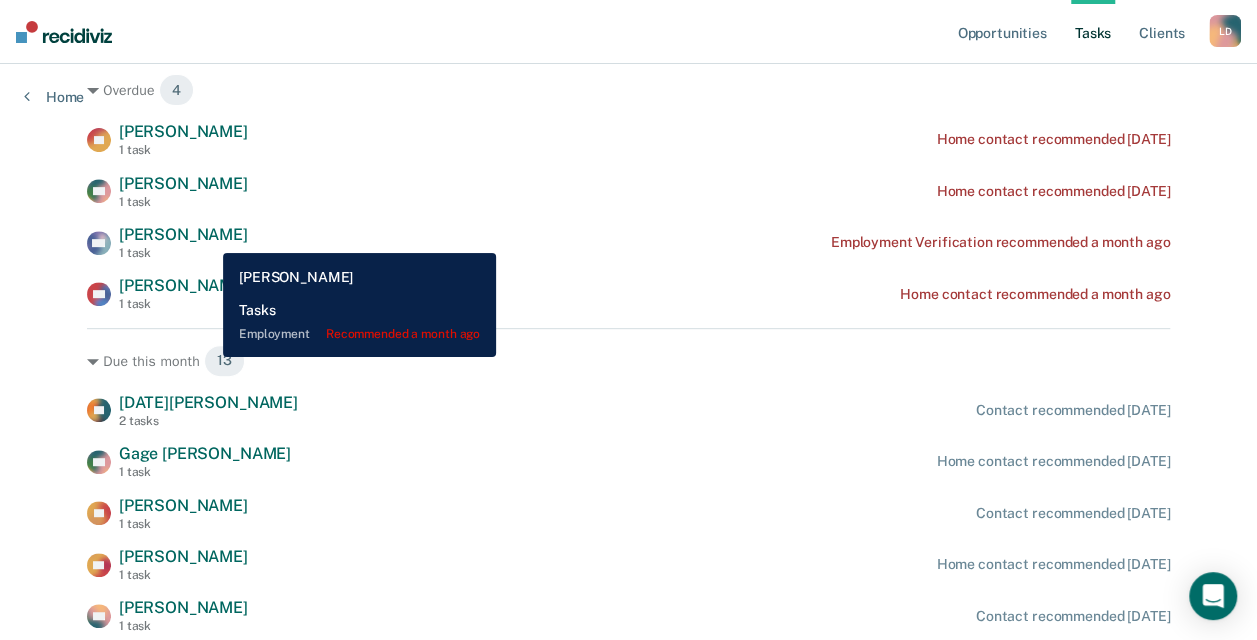 click on "Tyson Wardle" at bounding box center (183, 234) 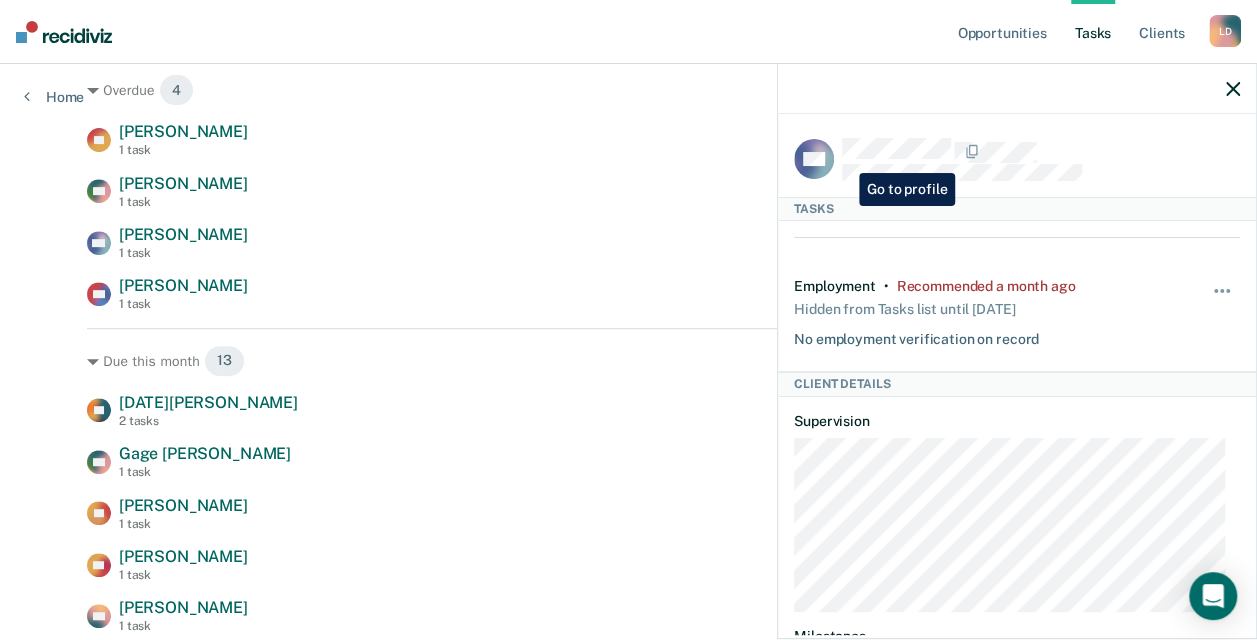 click at bounding box center (1041, 151) 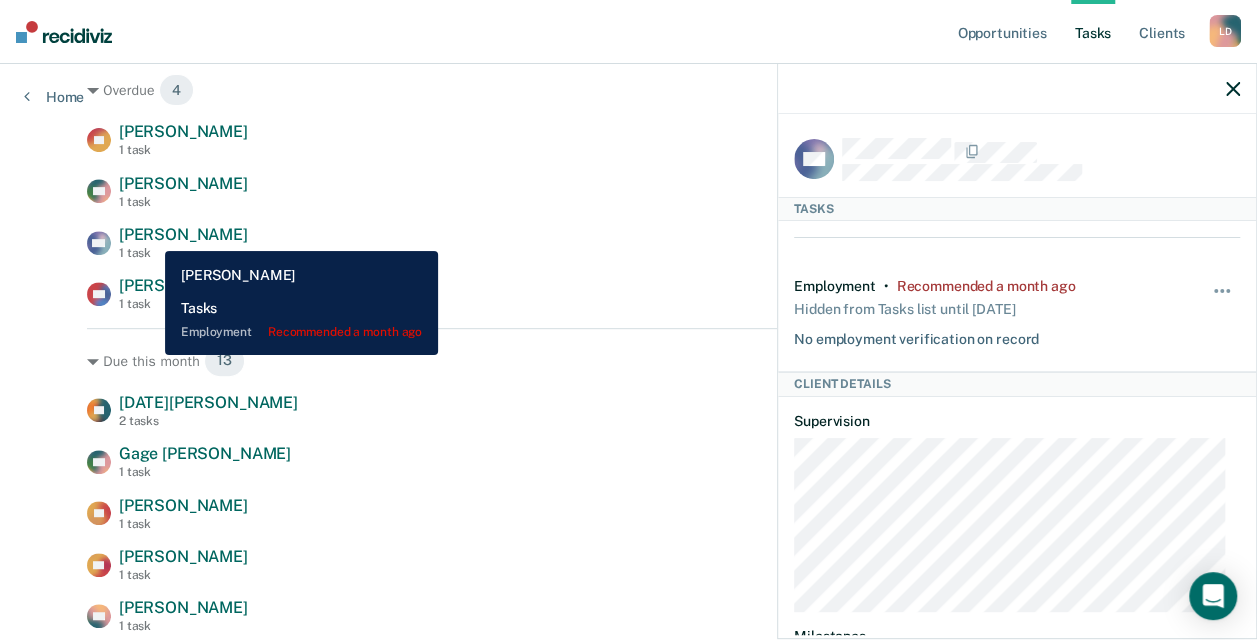 click on "Tyson Wardle" at bounding box center [183, 234] 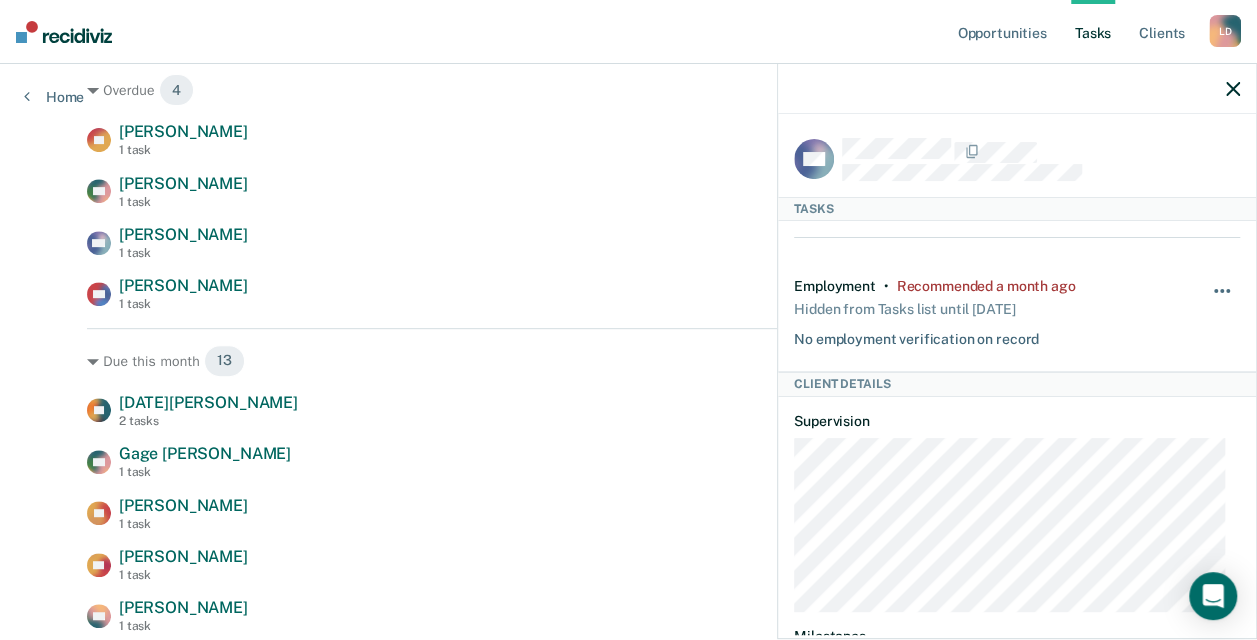 click at bounding box center (1223, 301) 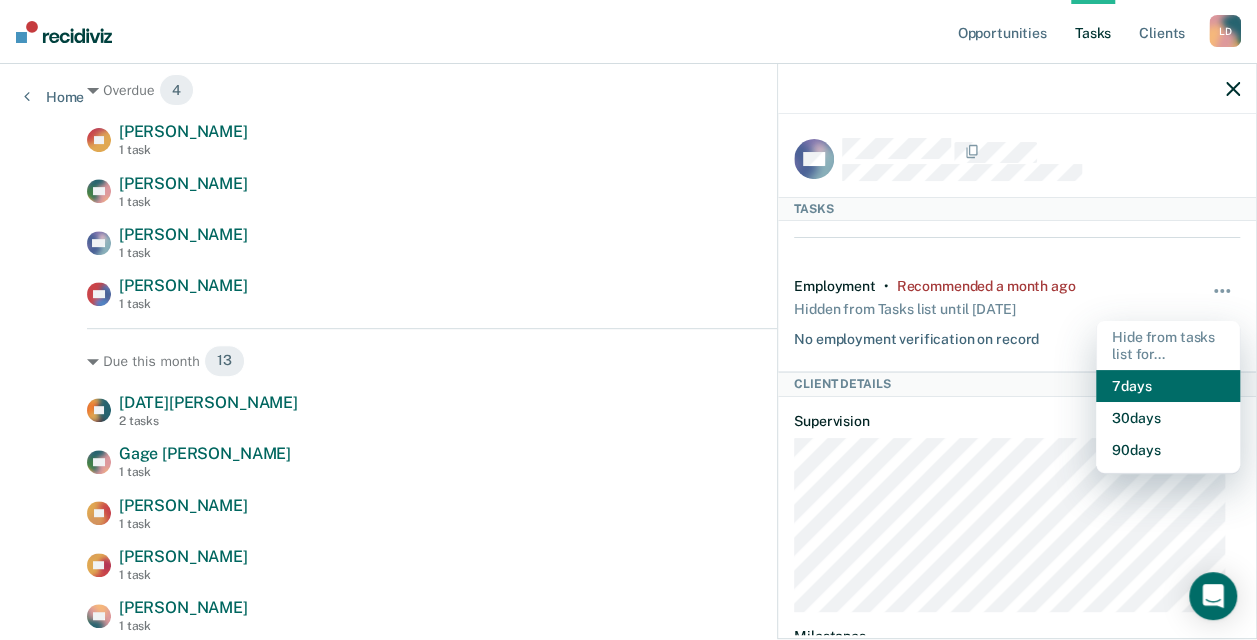 click on "7  days" at bounding box center (1168, 386) 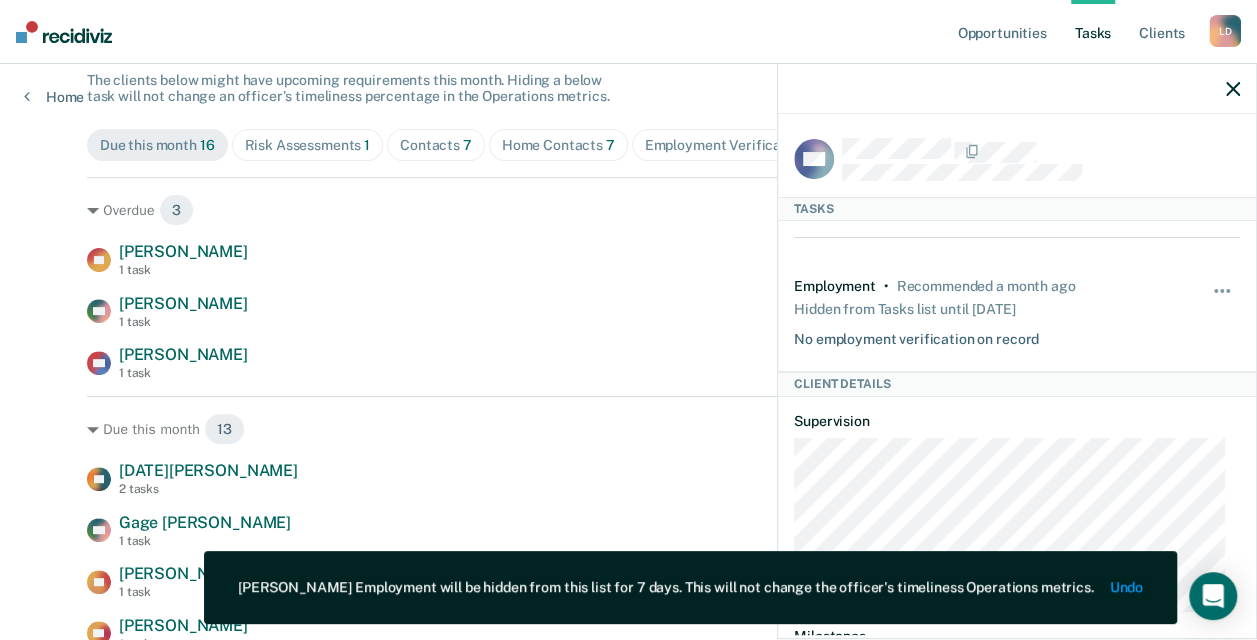 scroll, scrollTop: 300, scrollLeft: 0, axis: vertical 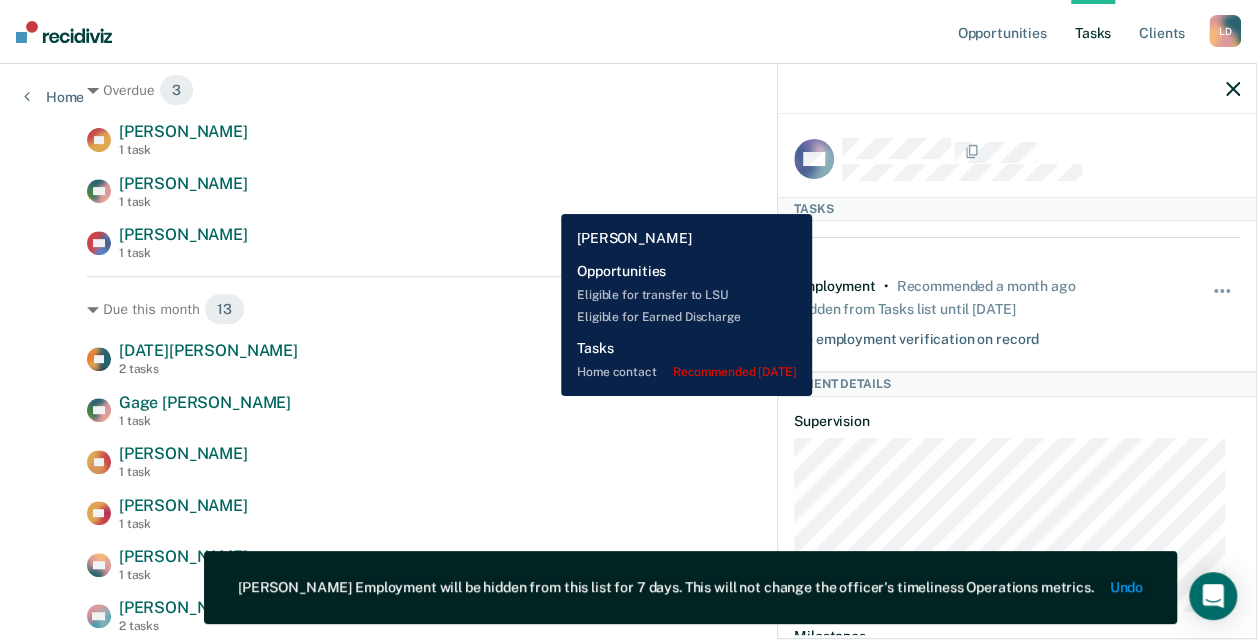 click on "GB Gregory Boyer 1 task Home contact recommended 2 months ago" at bounding box center [628, 191] 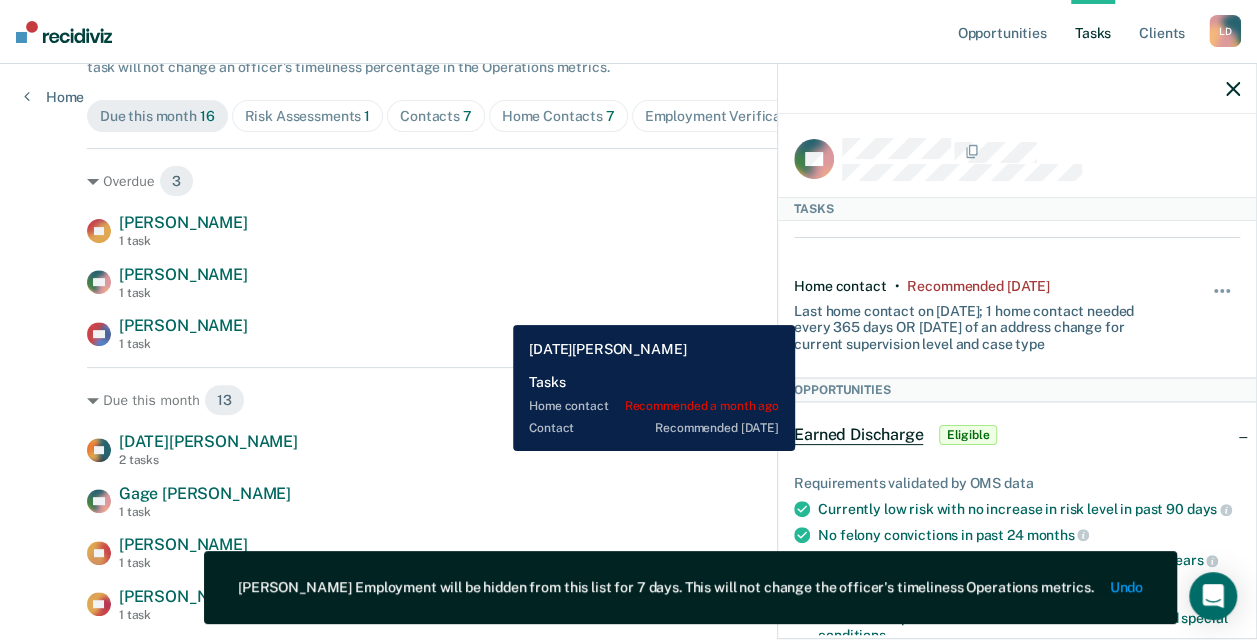 scroll, scrollTop: 132, scrollLeft: 0, axis: vertical 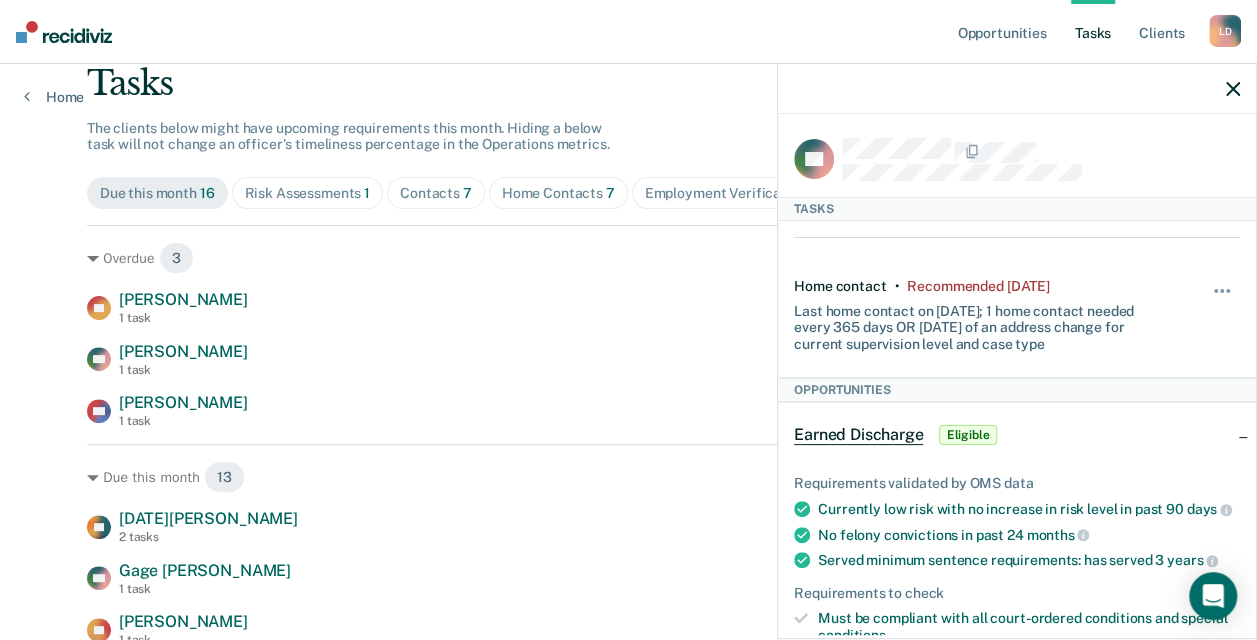 click 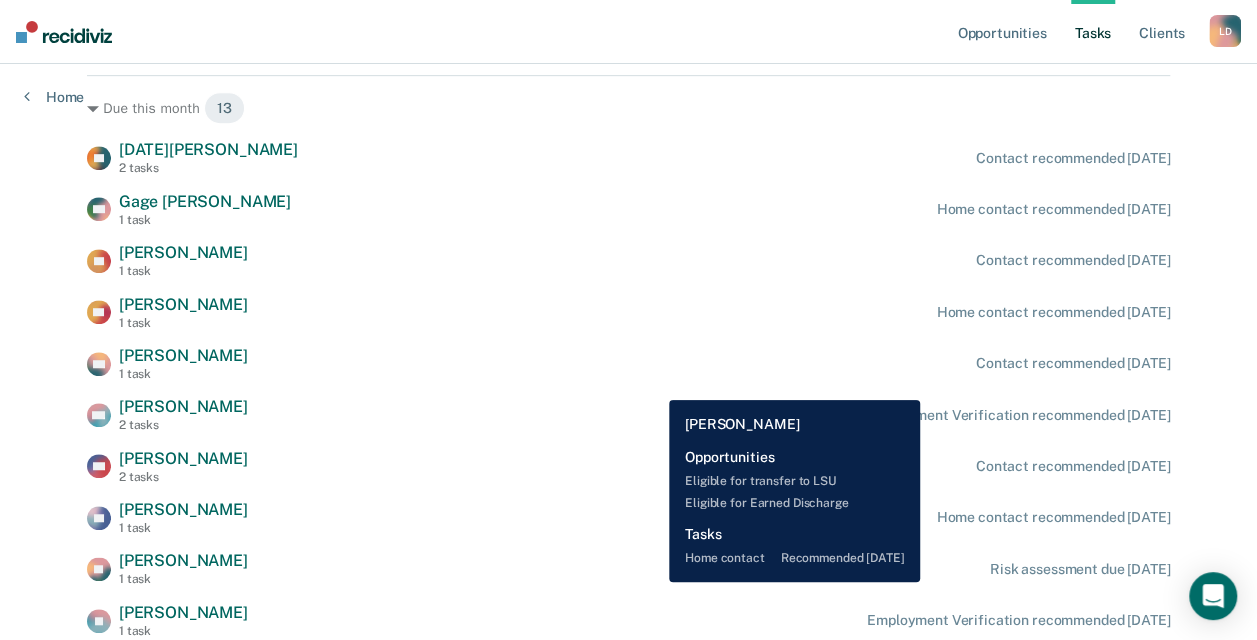 scroll, scrollTop: 532, scrollLeft: 0, axis: vertical 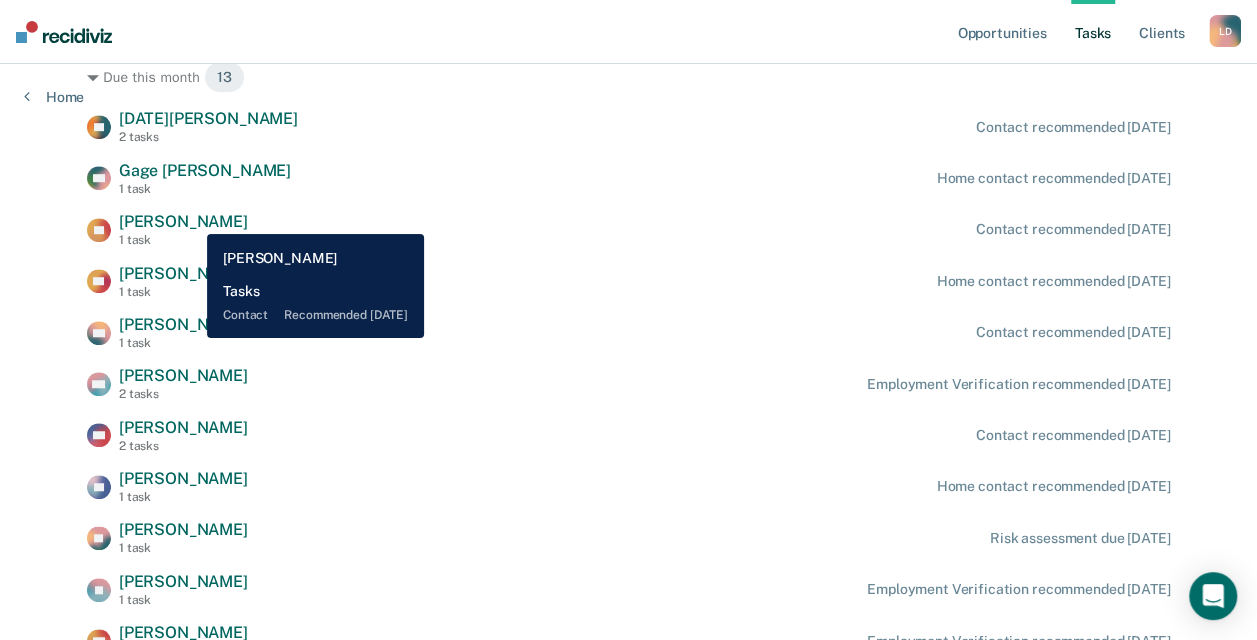 click on "Cayden Tapson" at bounding box center (183, 221) 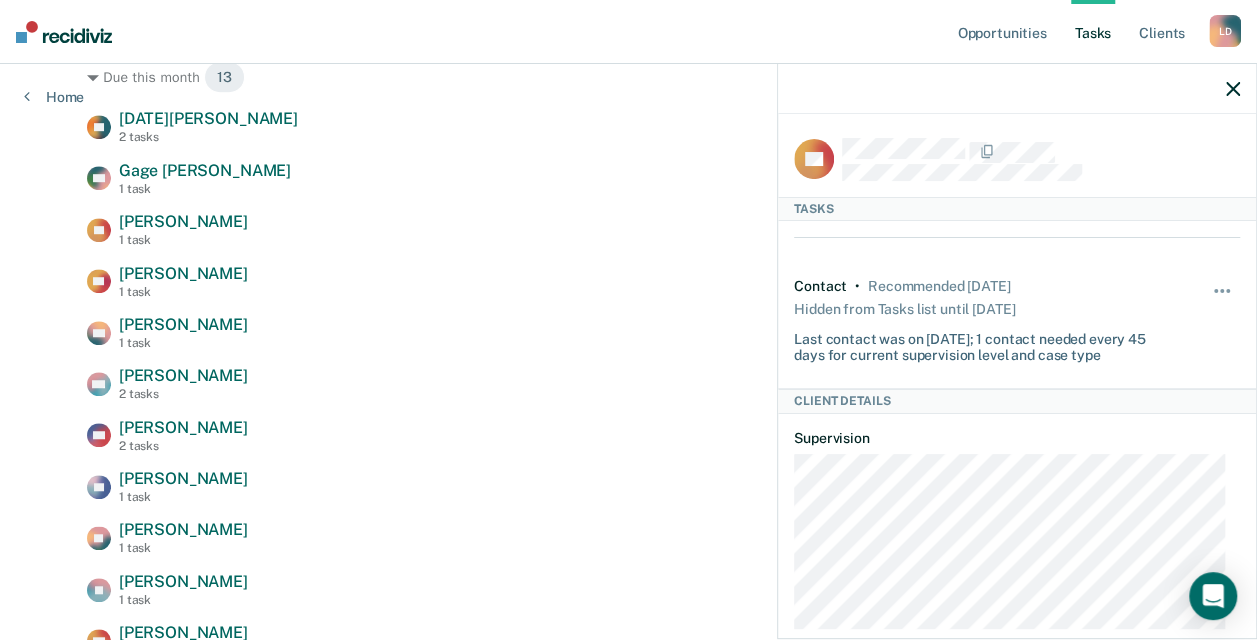 drag, startPoint x: 965, startPoint y: 148, endPoint x: 839, endPoint y: 148, distance: 126 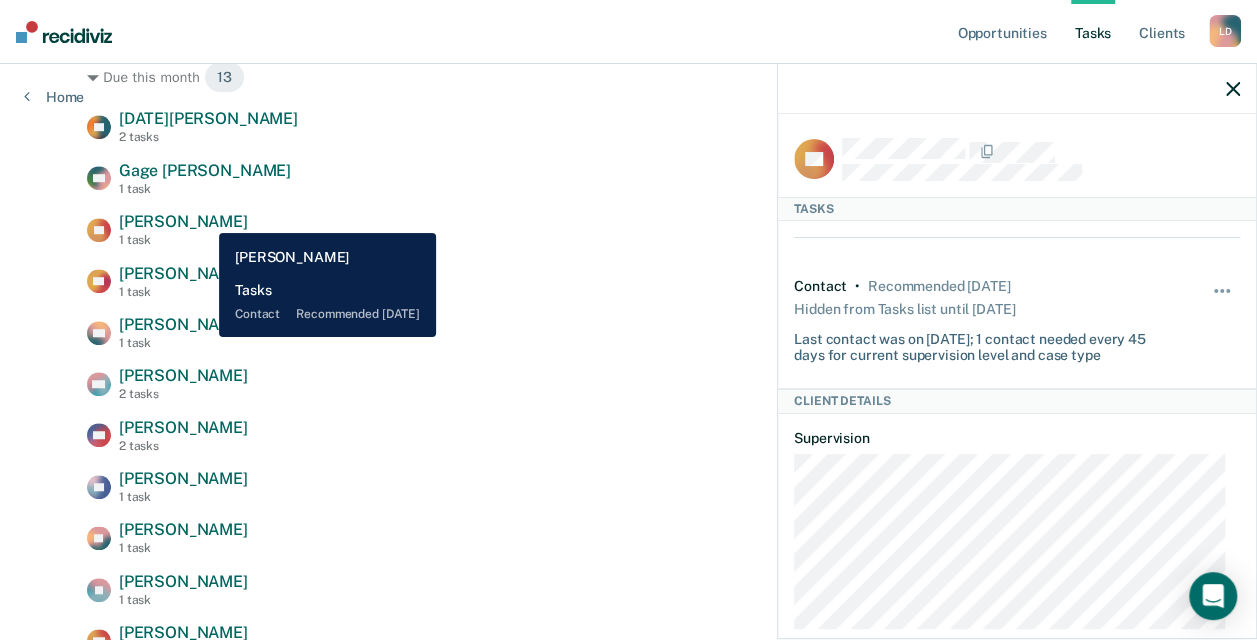 click on "Cayden Tapson" at bounding box center (183, 221) 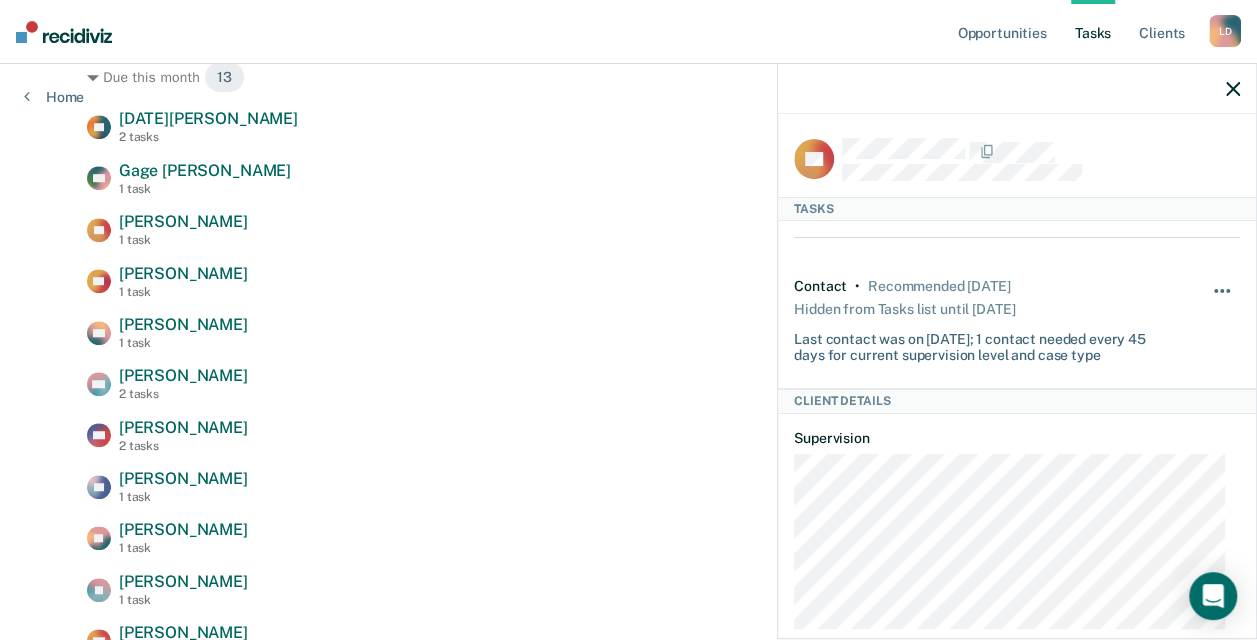 click at bounding box center (1223, 301) 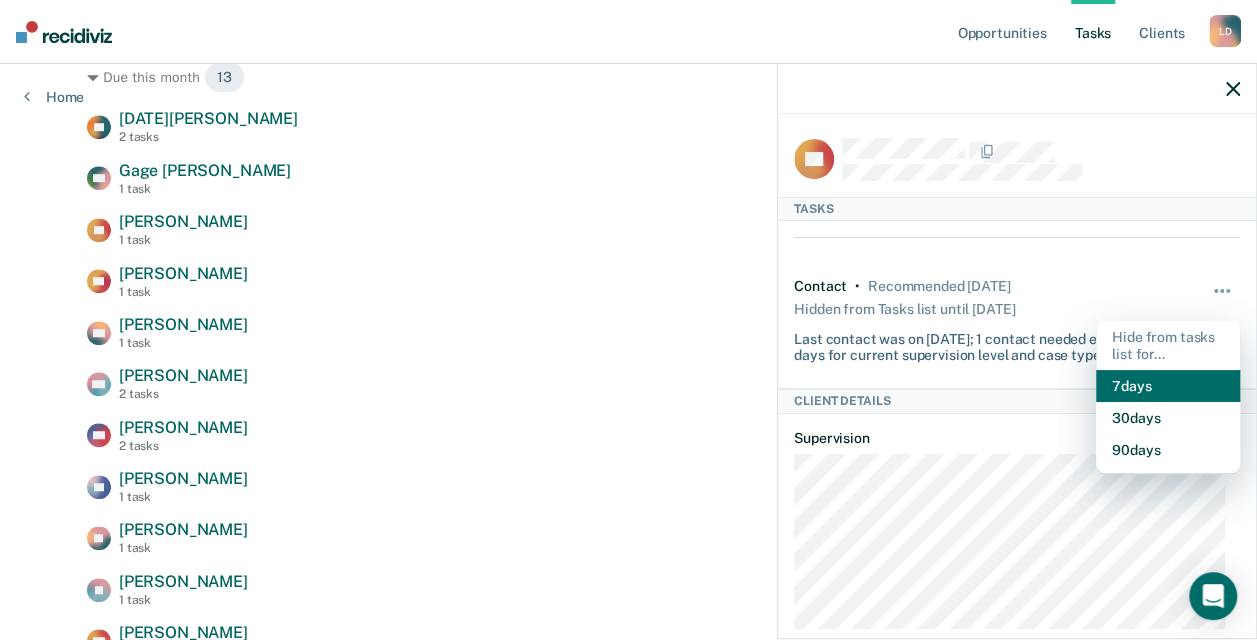 click on "7  days" at bounding box center (1168, 386) 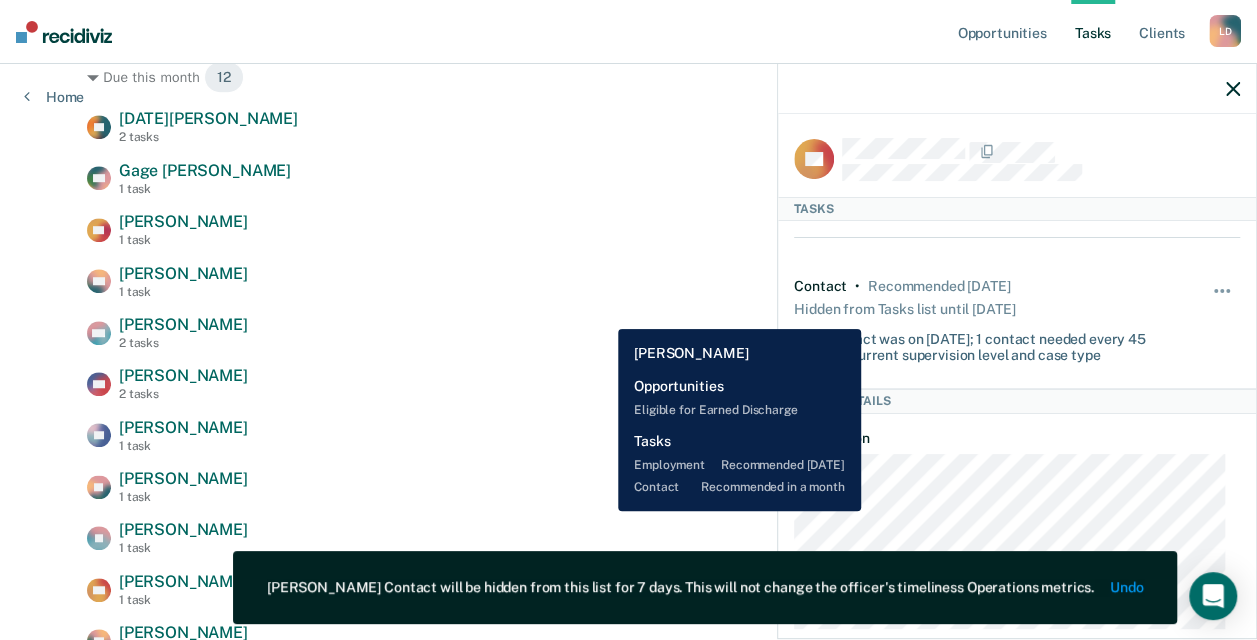 click on "WC William Caviness 2 tasks Employment Verification recommended in 8 days" at bounding box center [628, 332] 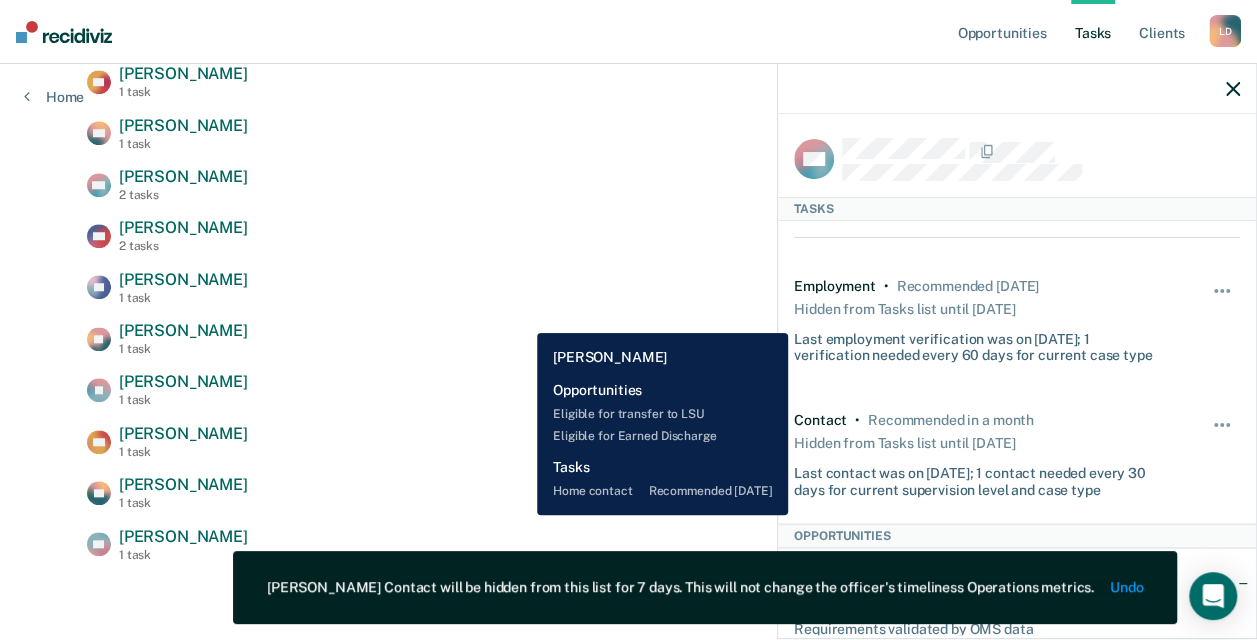 scroll, scrollTop: 681, scrollLeft: 0, axis: vertical 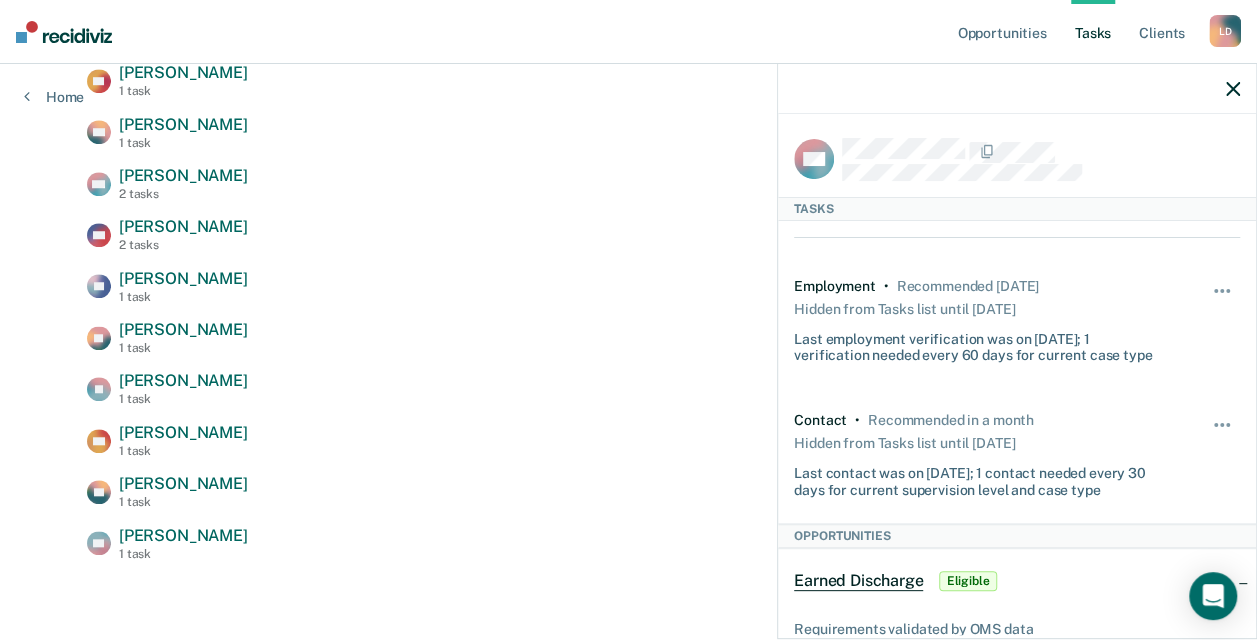 click 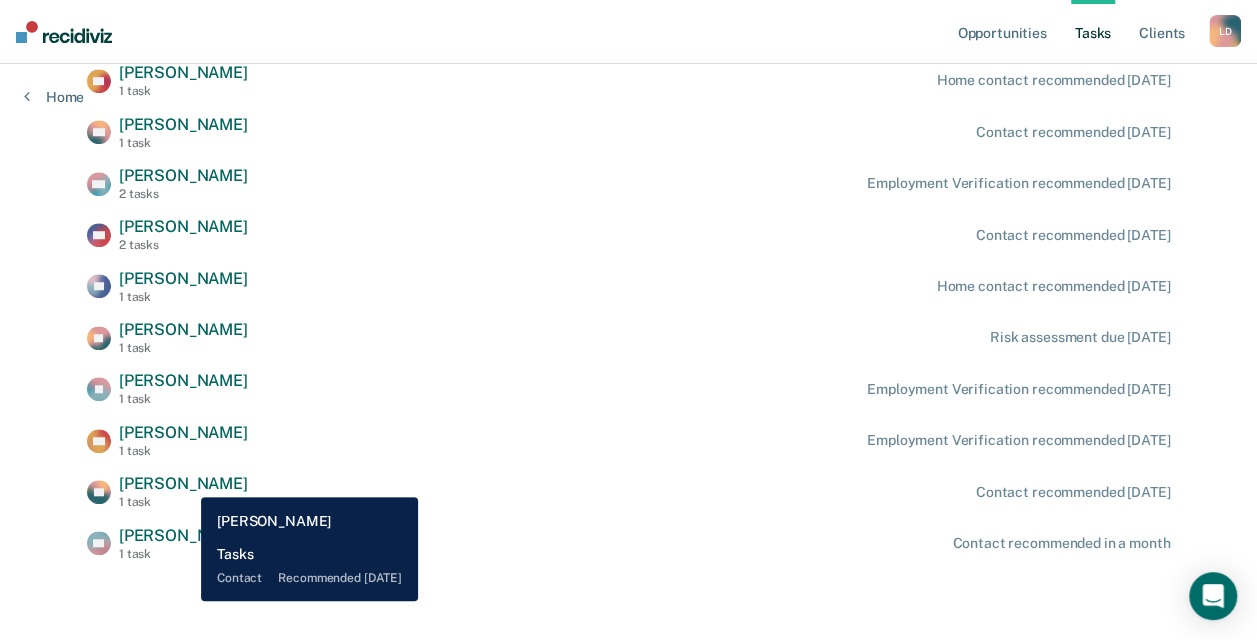 click on "Eric Padilla" at bounding box center (183, 483) 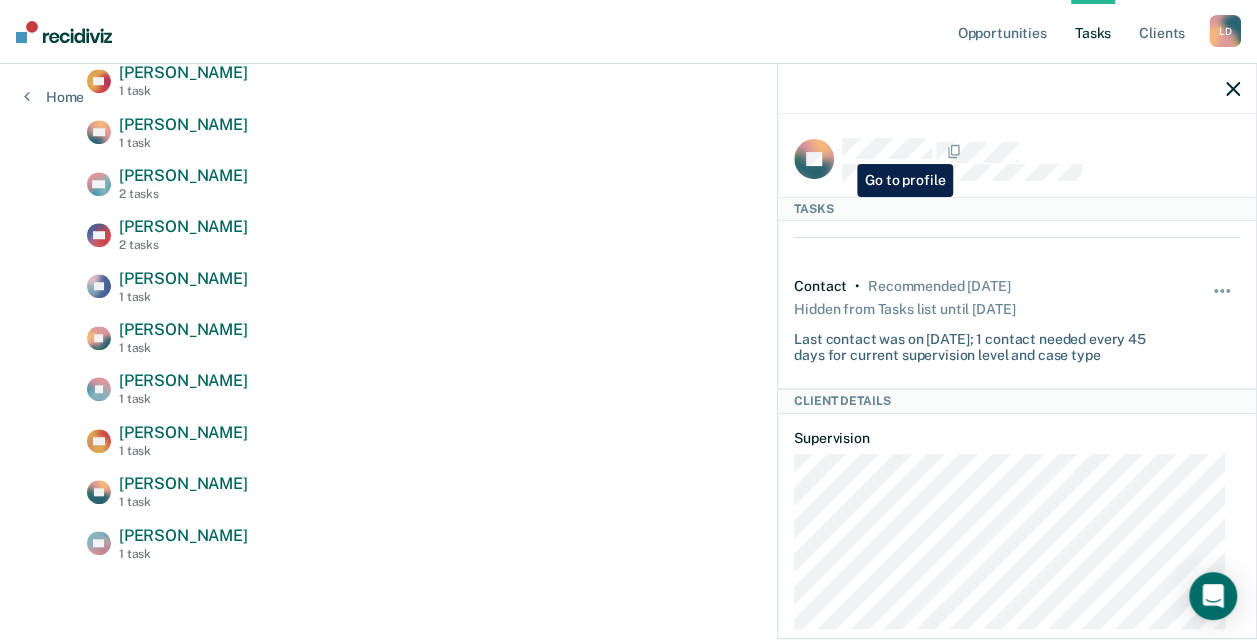 click at bounding box center [1041, 151] 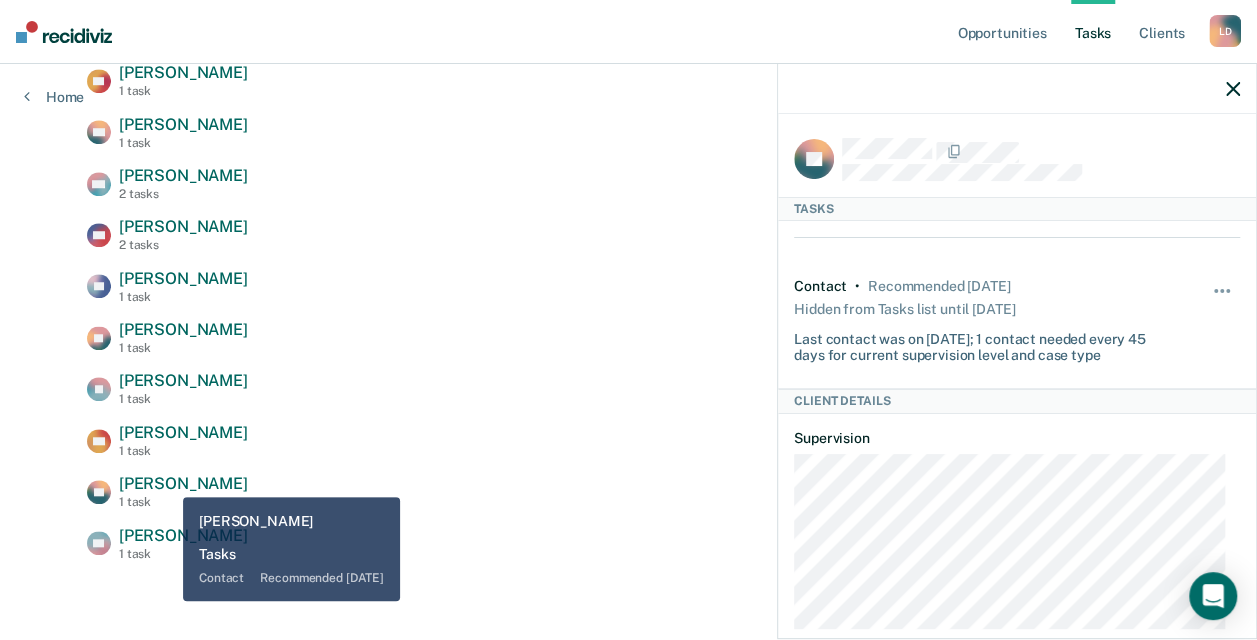 click on "Eric Padilla" at bounding box center [183, 483] 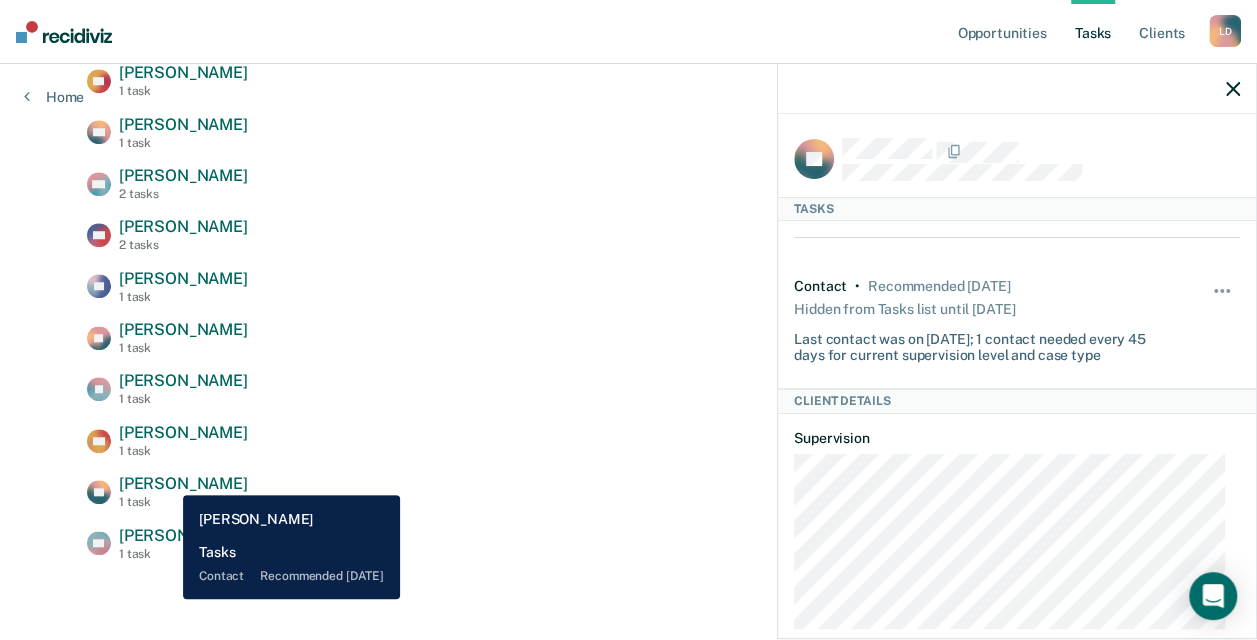 click on "Eric Padilla" at bounding box center [183, 483] 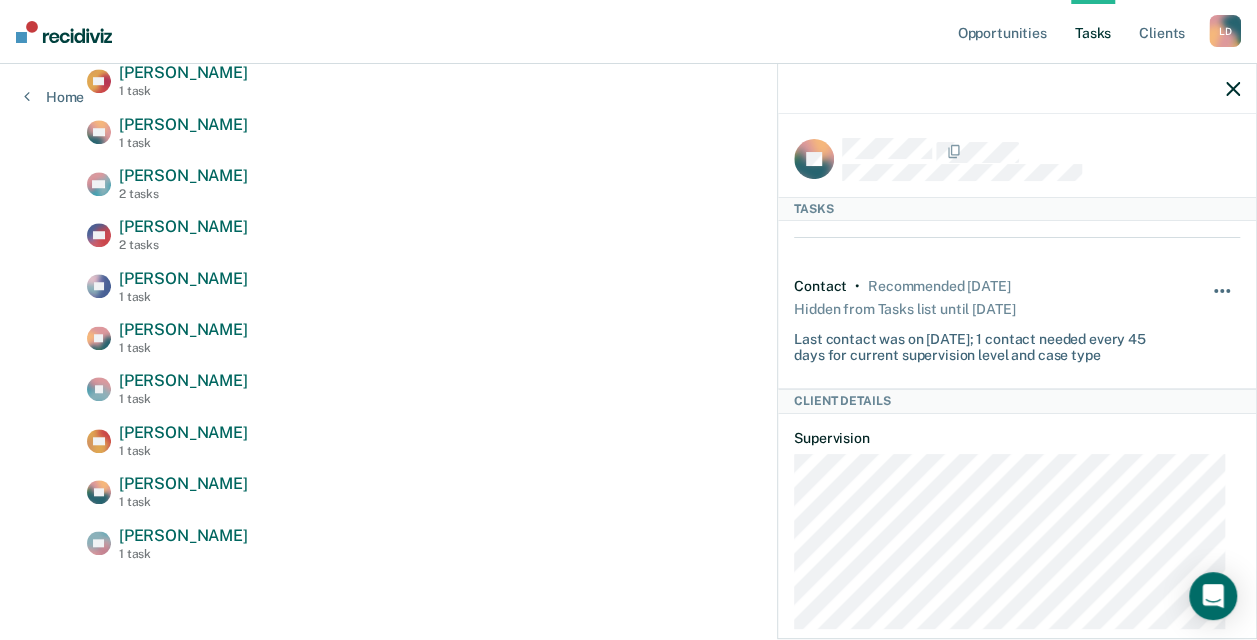 click at bounding box center [1223, 301] 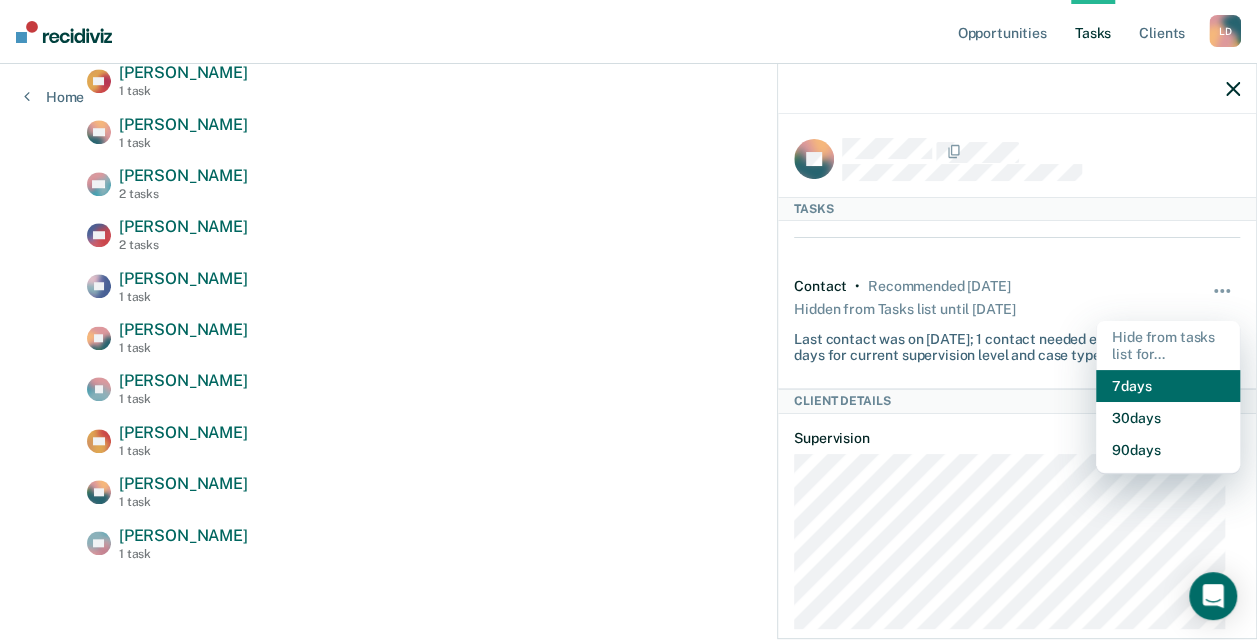 click on "7  days" at bounding box center (1168, 386) 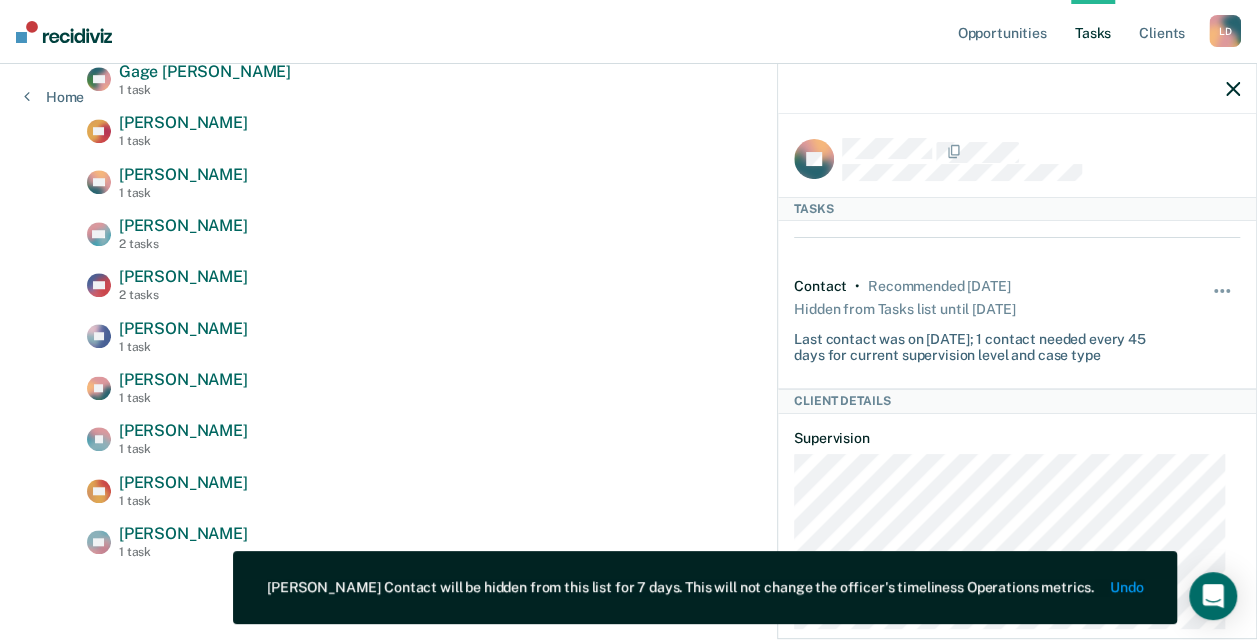 scroll, scrollTop: 630, scrollLeft: 0, axis: vertical 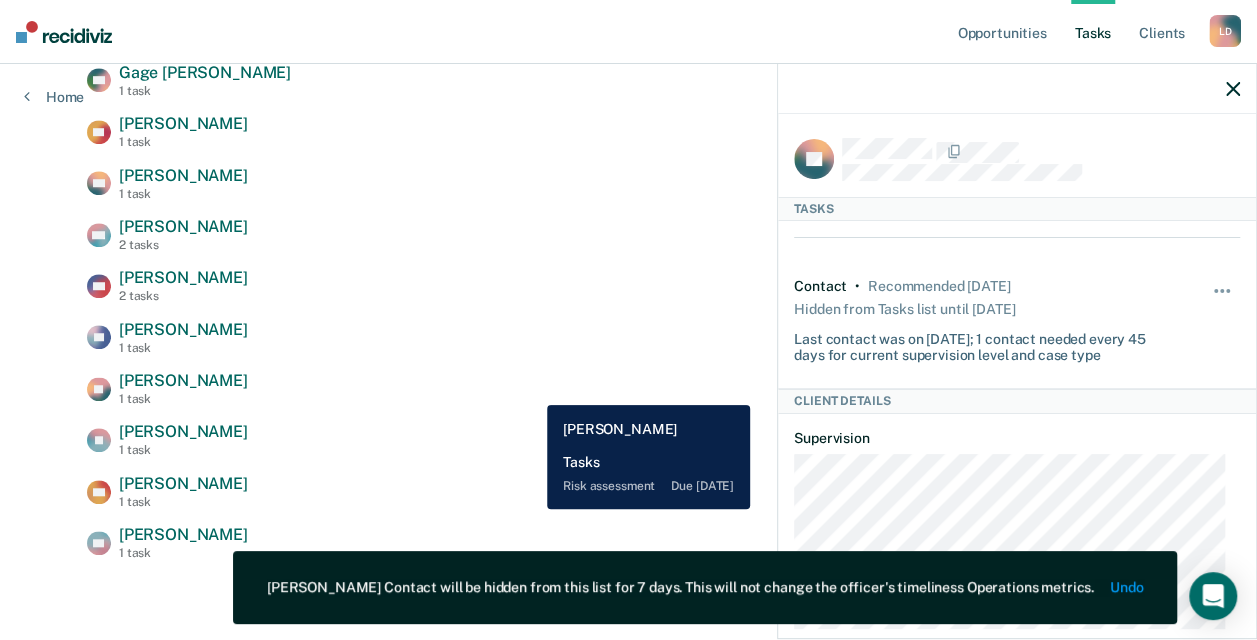 click on "JQ Jack Queen 1 task Risk assessment due in 19 days" at bounding box center (628, 388) 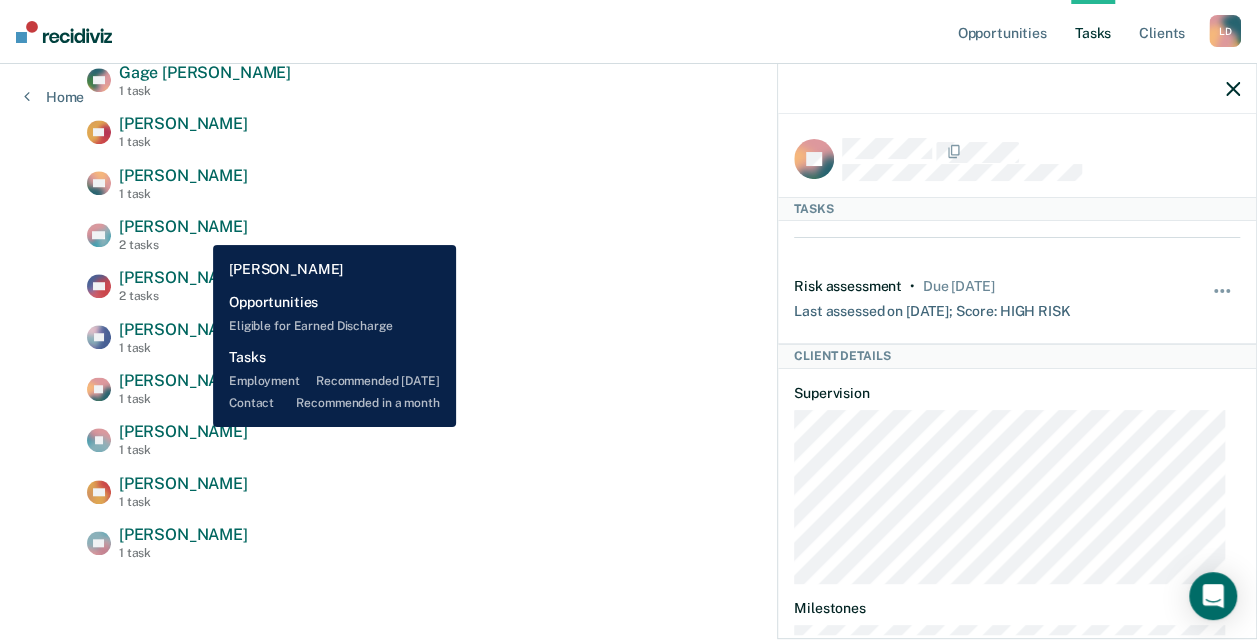 click on "William Caviness" at bounding box center [183, 226] 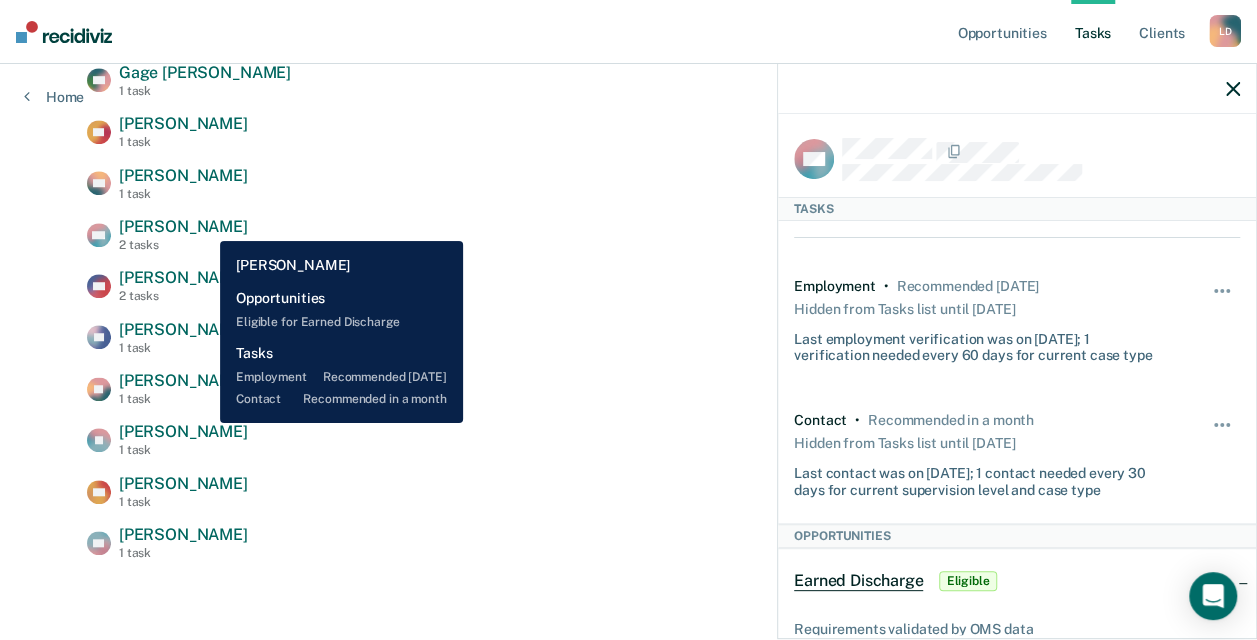 click on "William Caviness" at bounding box center [183, 226] 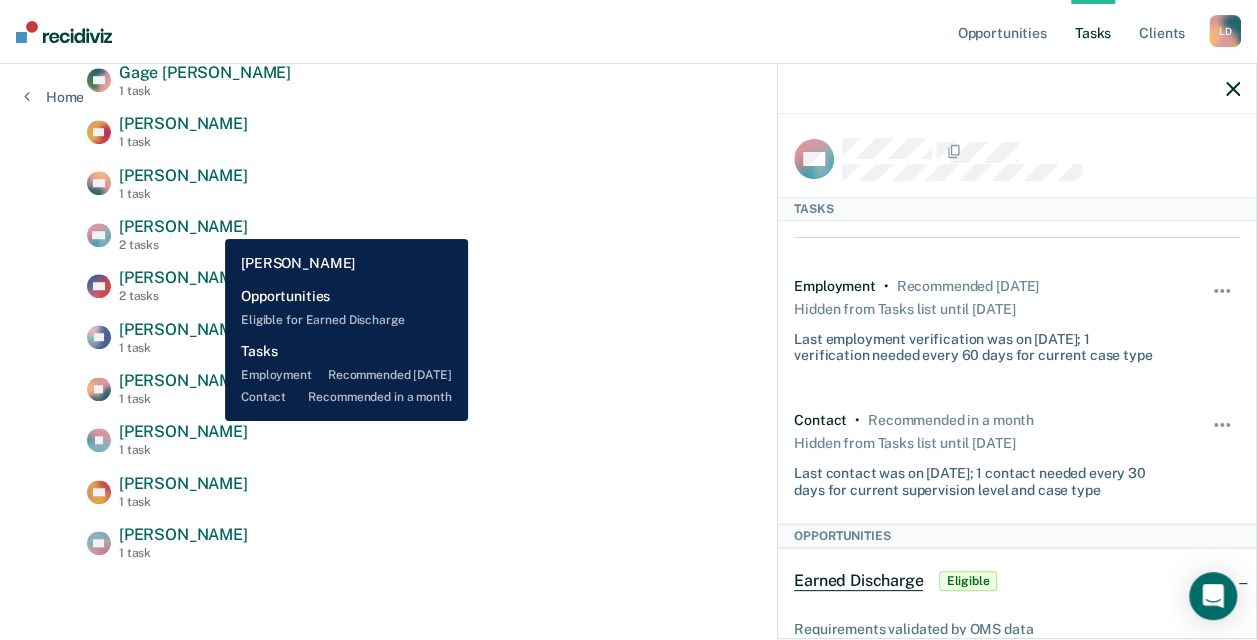 click on "William Caviness" at bounding box center [183, 226] 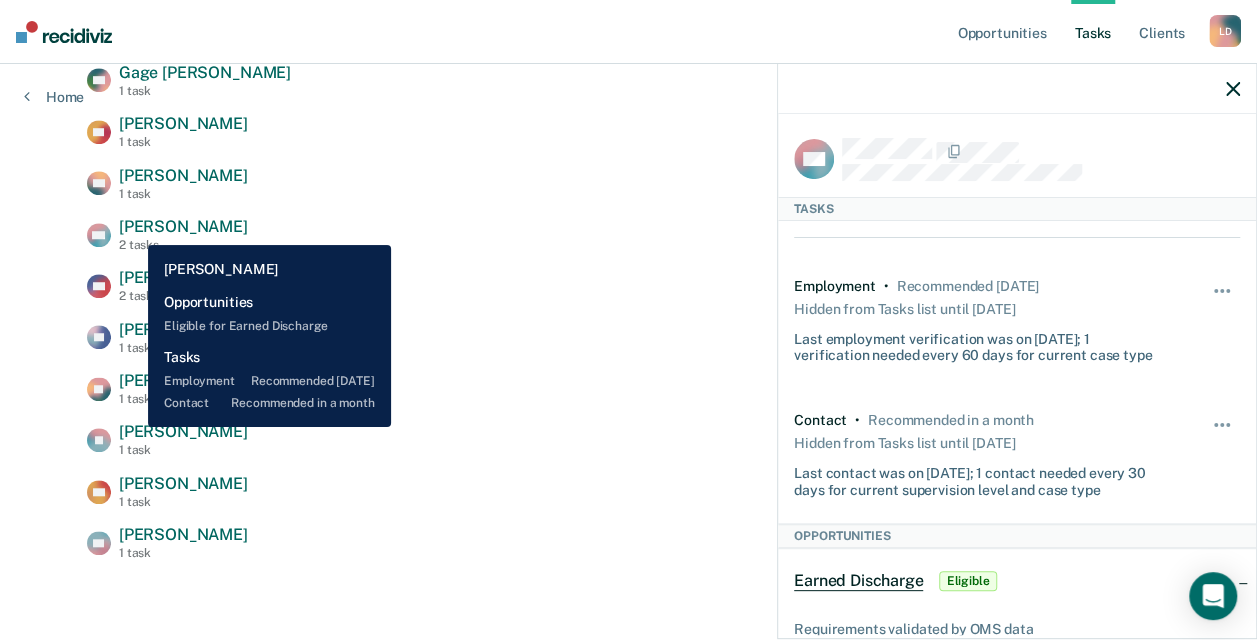 click on "William Caviness" at bounding box center (183, 226) 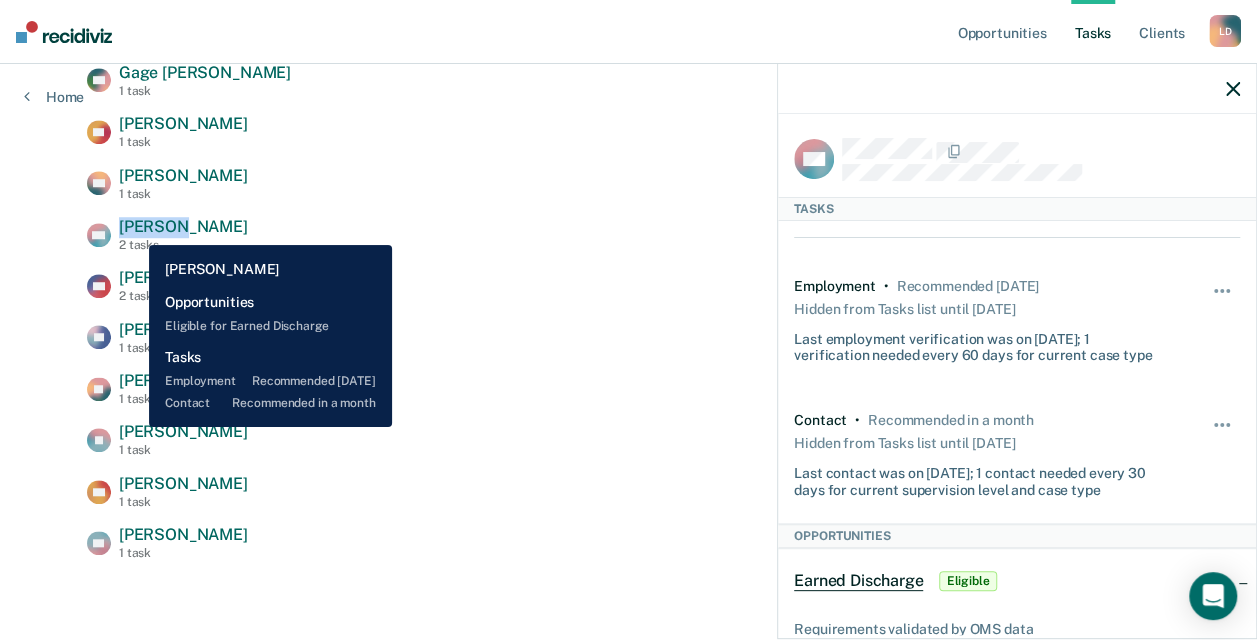 click on "William Caviness" at bounding box center [183, 226] 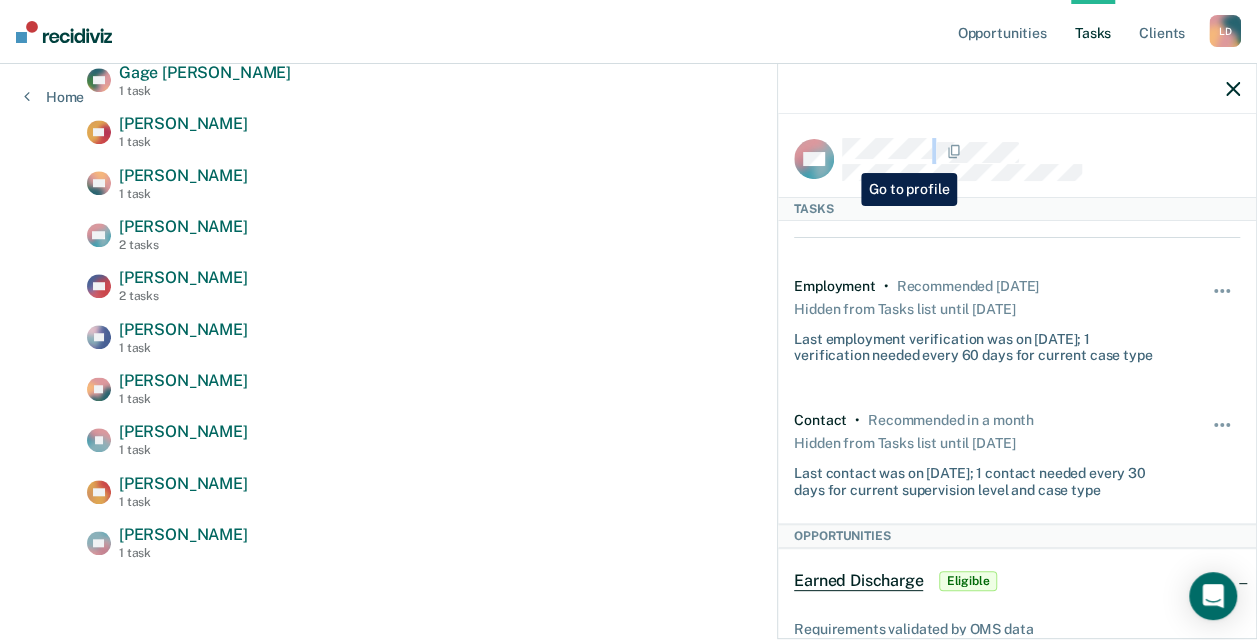 click at bounding box center (1041, 159) 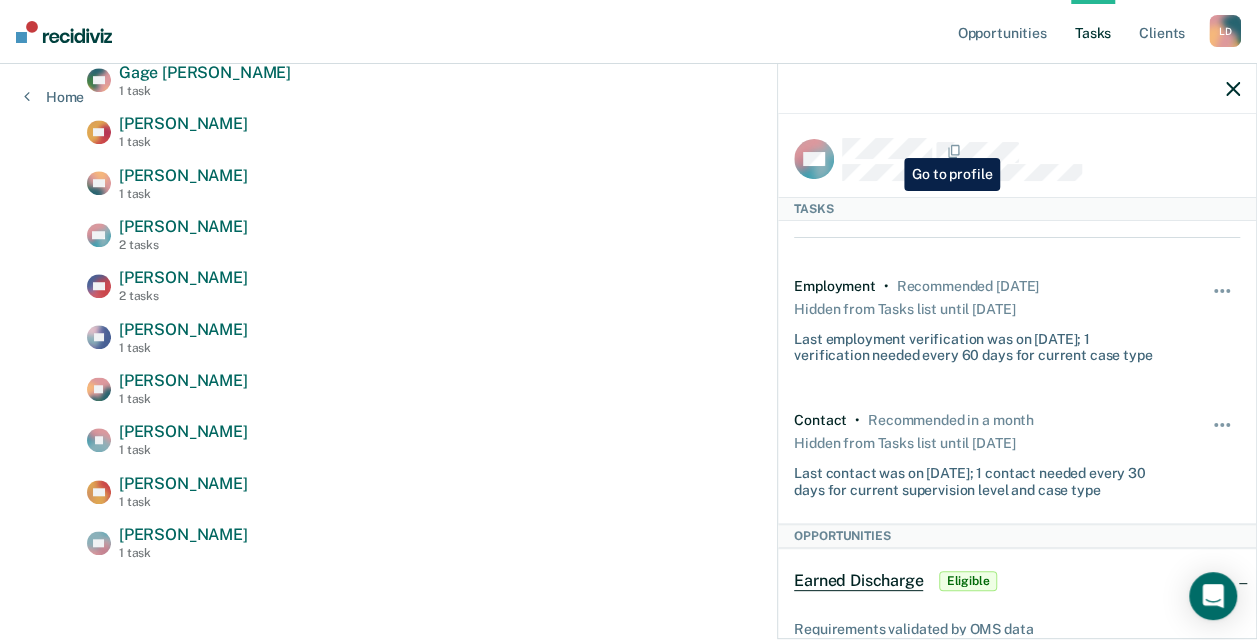 scroll, scrollTop: 0, scrollLeft: 0, axis: both 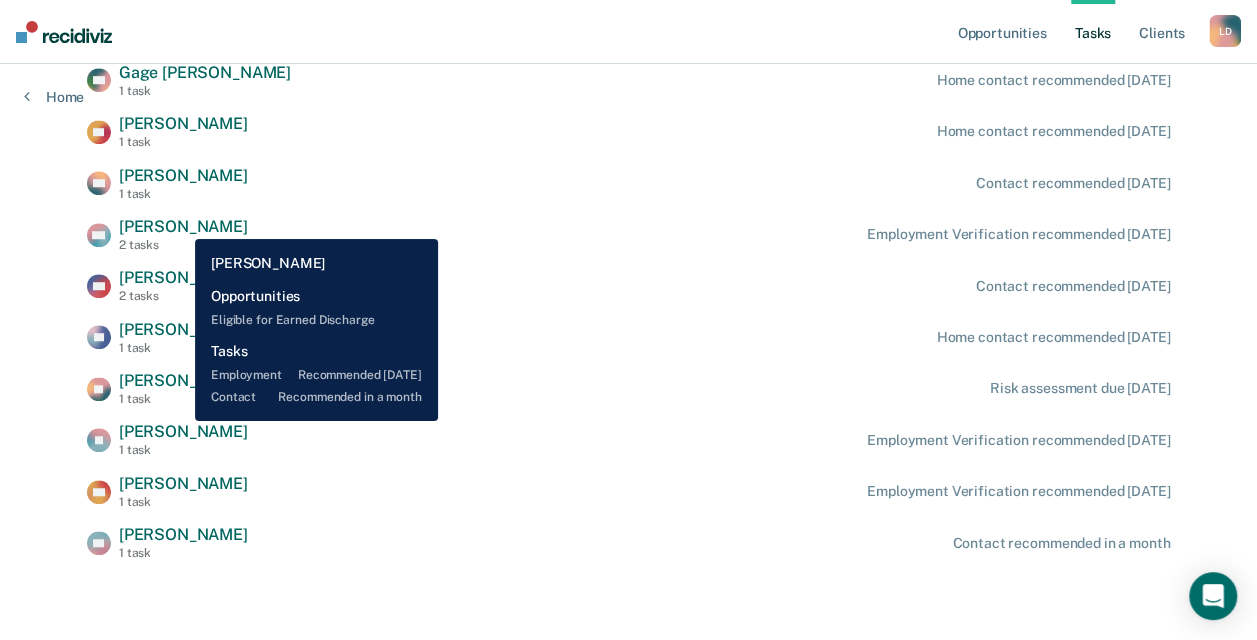 click on "William Caviness" at bounding box center [183, 226] 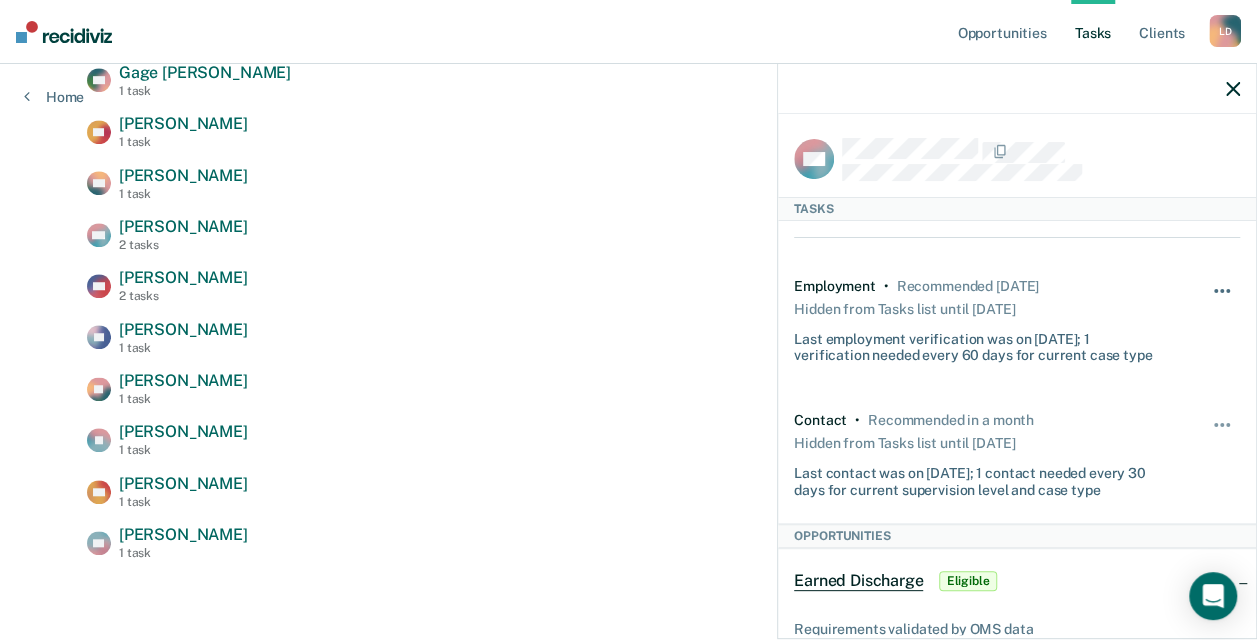 click at bounding box center (1222, 291) 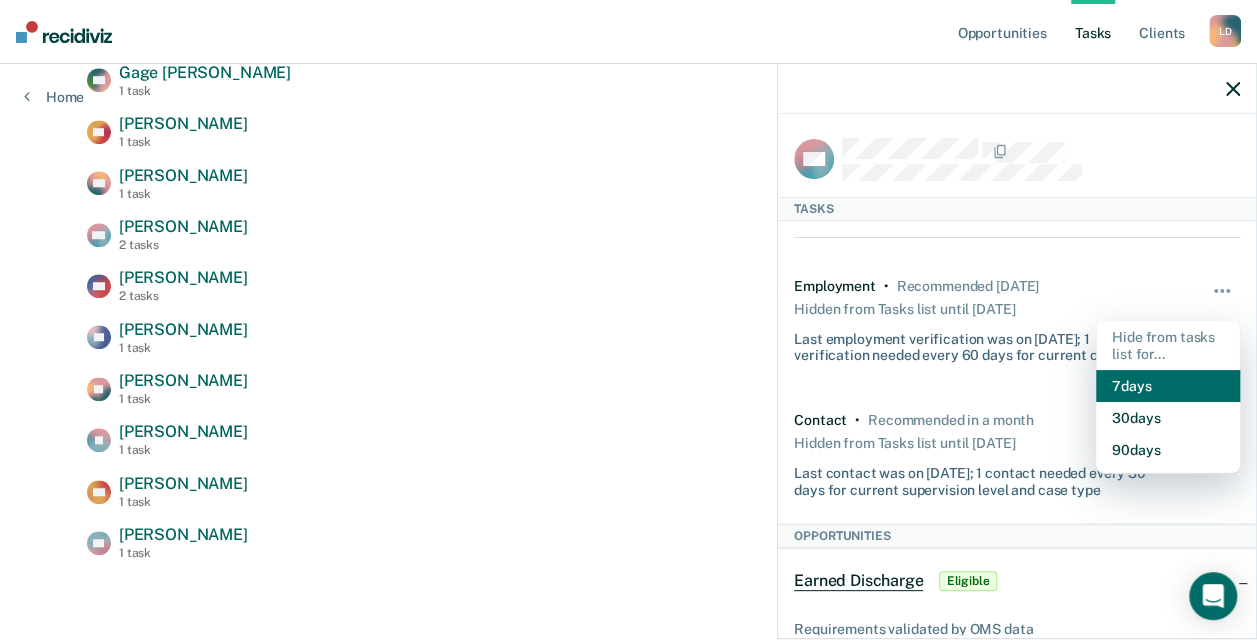 click on "7  days" at bounding box center (1168, 386) 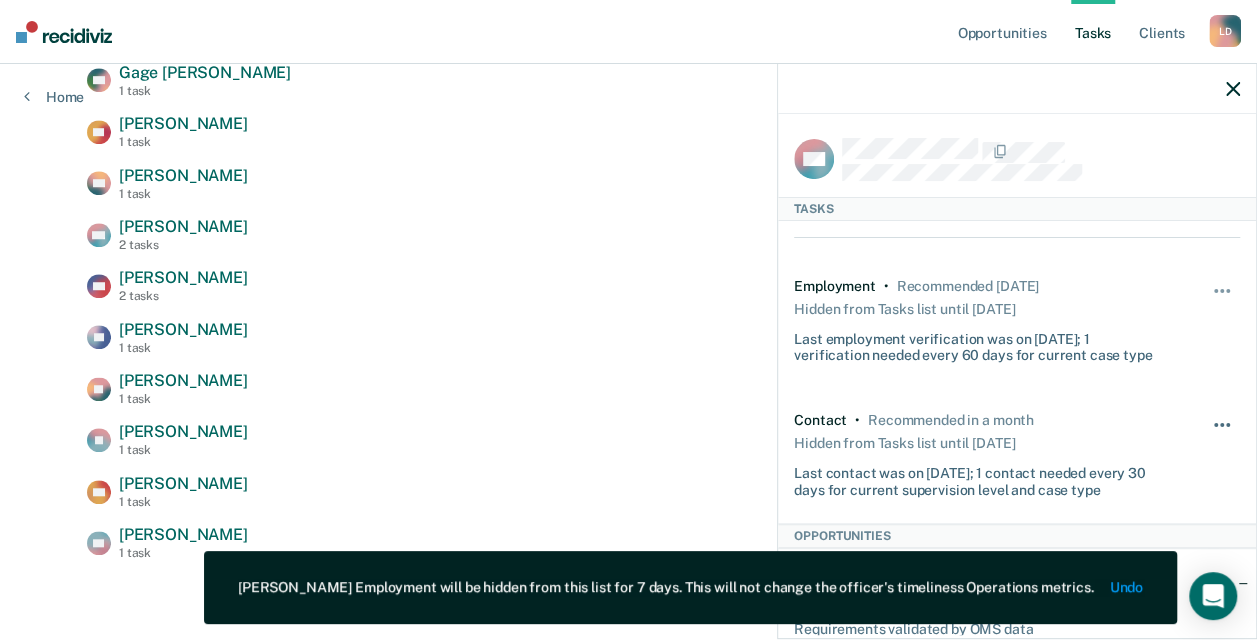 click at bounding box center [1223, 435] 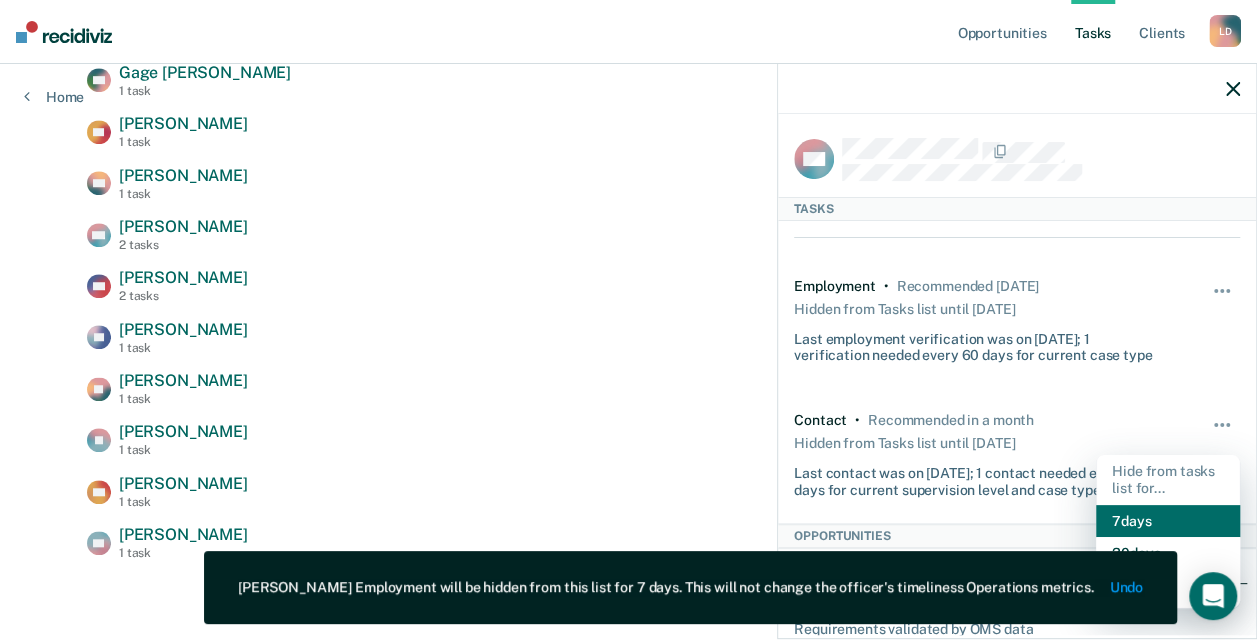 click on "7  days" at bounding box center (1168, 521) 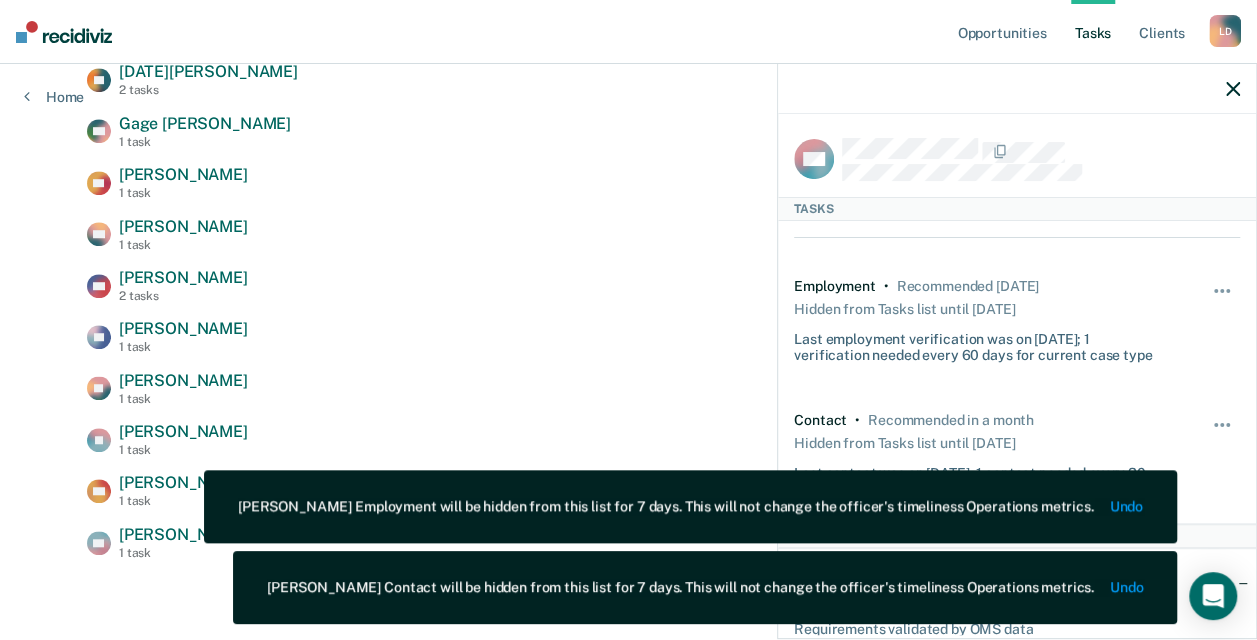 scroll, scrollTop: 578, scrollLeft: 0, axis: vertical 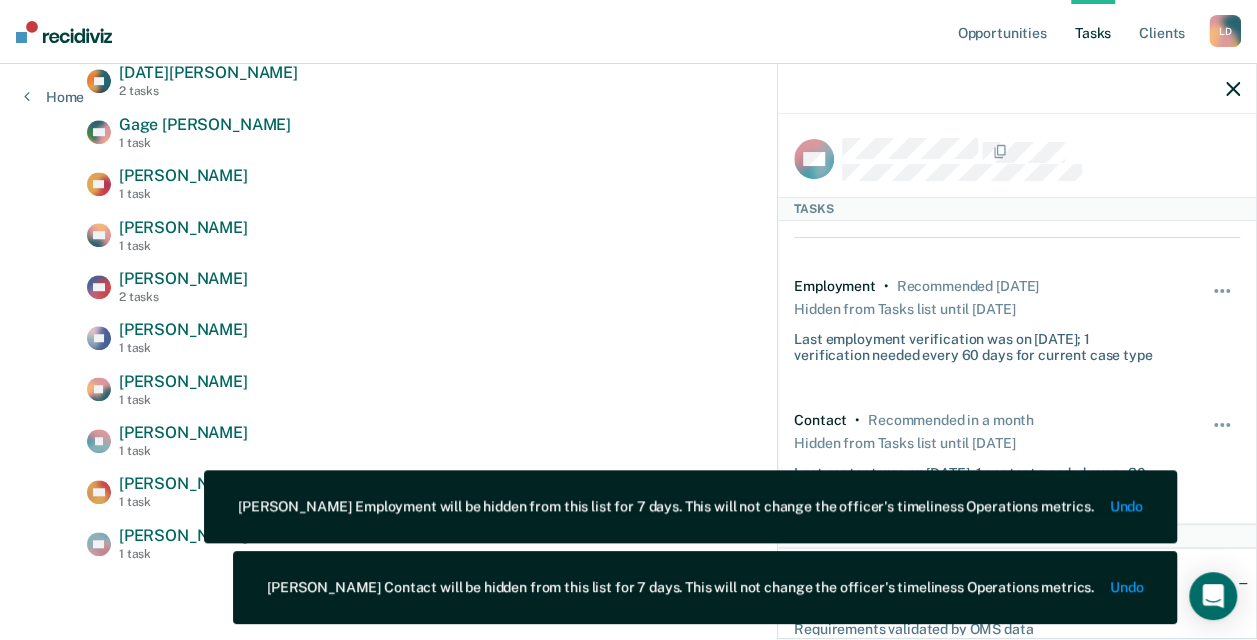 click on "LD Lucia Dillard 2 tasks Contact recommended in 6 days GB Gage Biggers 1 task Home contact recommended today TO Thomas Oliver 1 task Home contact recommended today MB Makayla Bills 1 task Contact recommended in 6 days WA William Ashton 2 tasks Contact recommended in 11 days LS Levi Sutton 1 task Home contact recommended in 12 days JQ Jack Queen 1 task Risk assessment due in 19 days JP Jennifer Pedersen 1 task Employment Verification recommended in 20 days CH Craig Hinsz 1 task Employment Verification recommended in 20 days HF Hailey Frederick 1 task Contact recommended in a month" at bounding box center [628, 312] 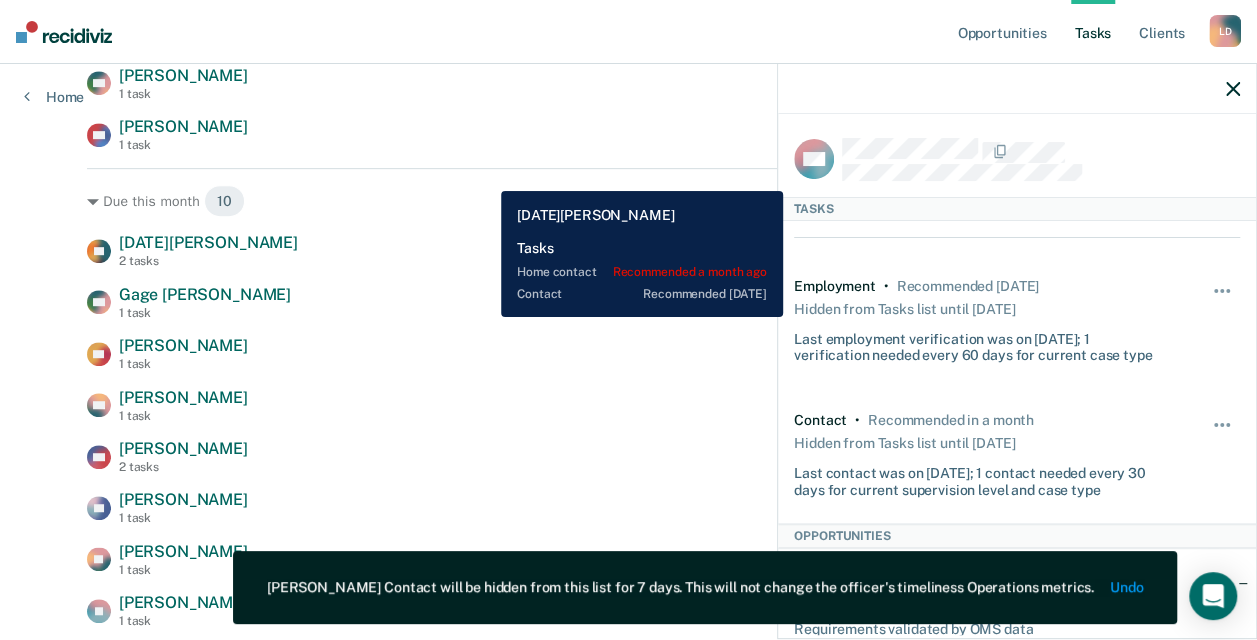 scroll, scrollTop: 378, scrollLeft: 0, axis: vertical 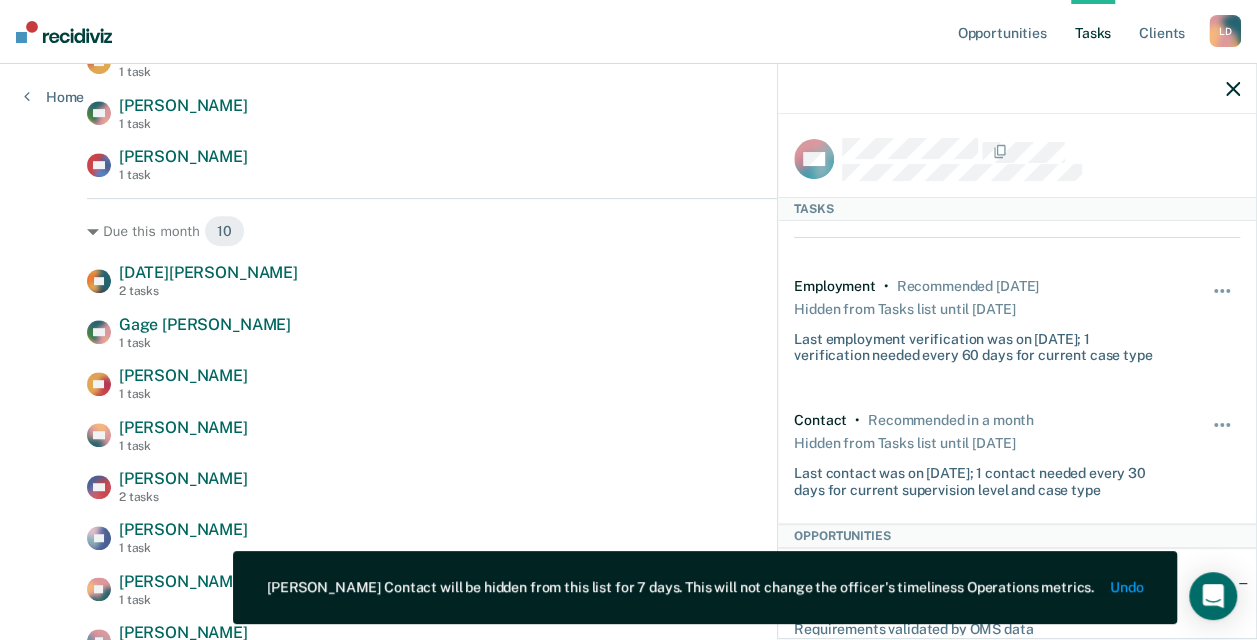 click 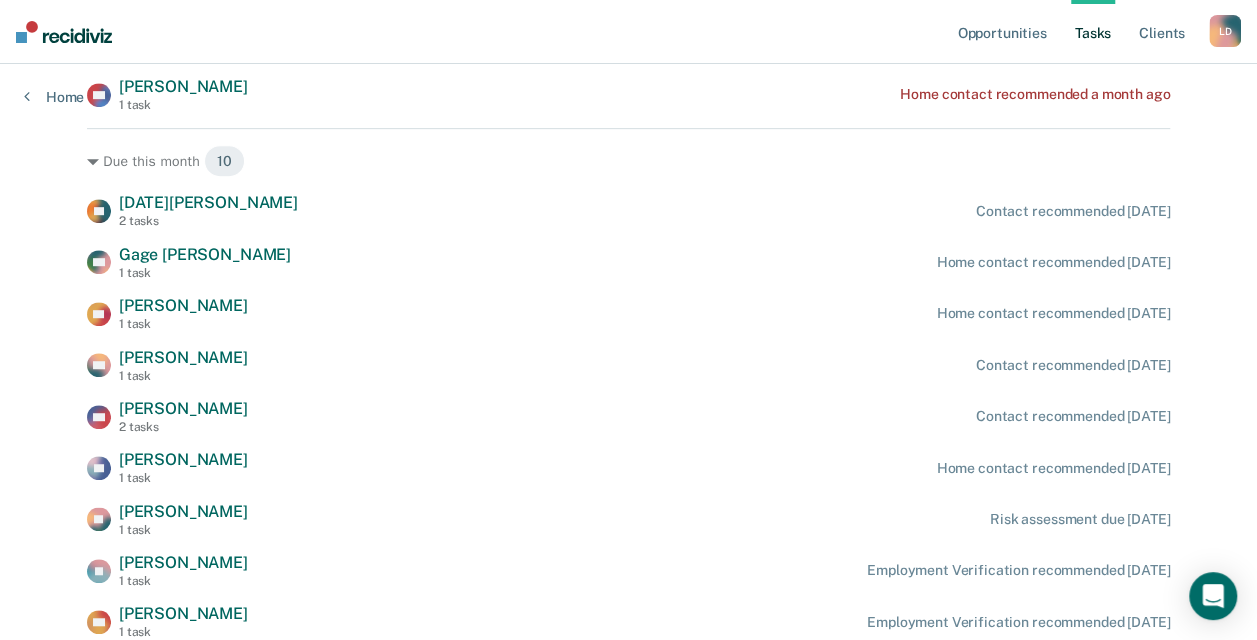 scroll, scrollTop: 478, scrollLeft: 0, axis: vertical 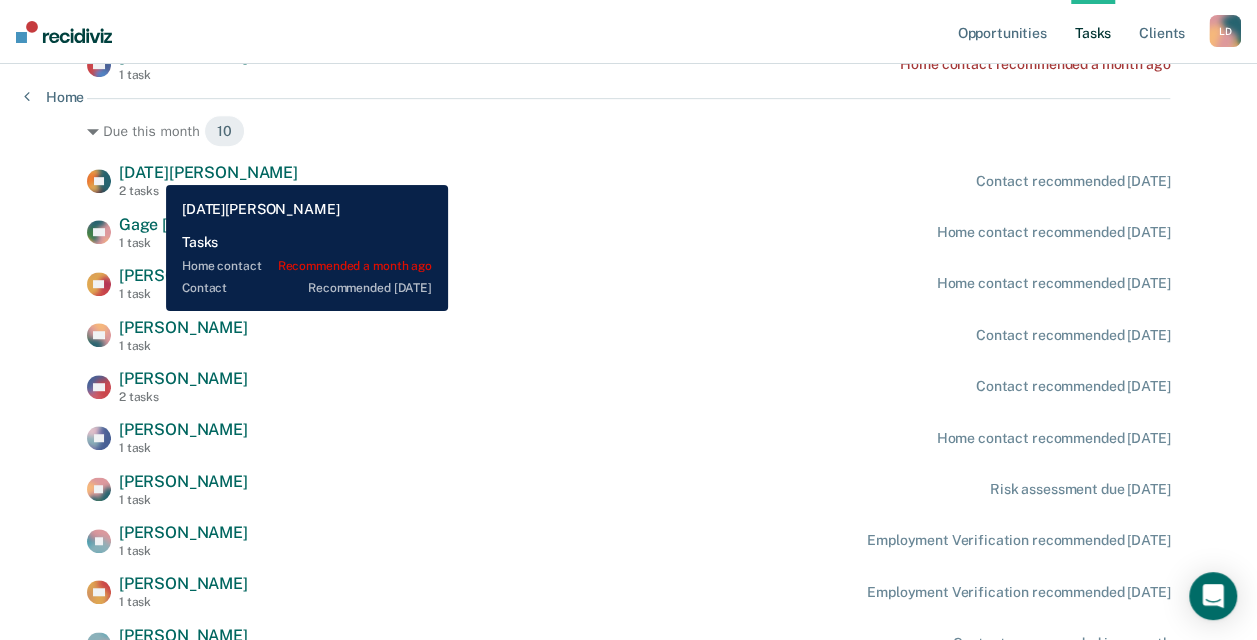 click on "Lucia Dillard" at bounding box center [208, 172] 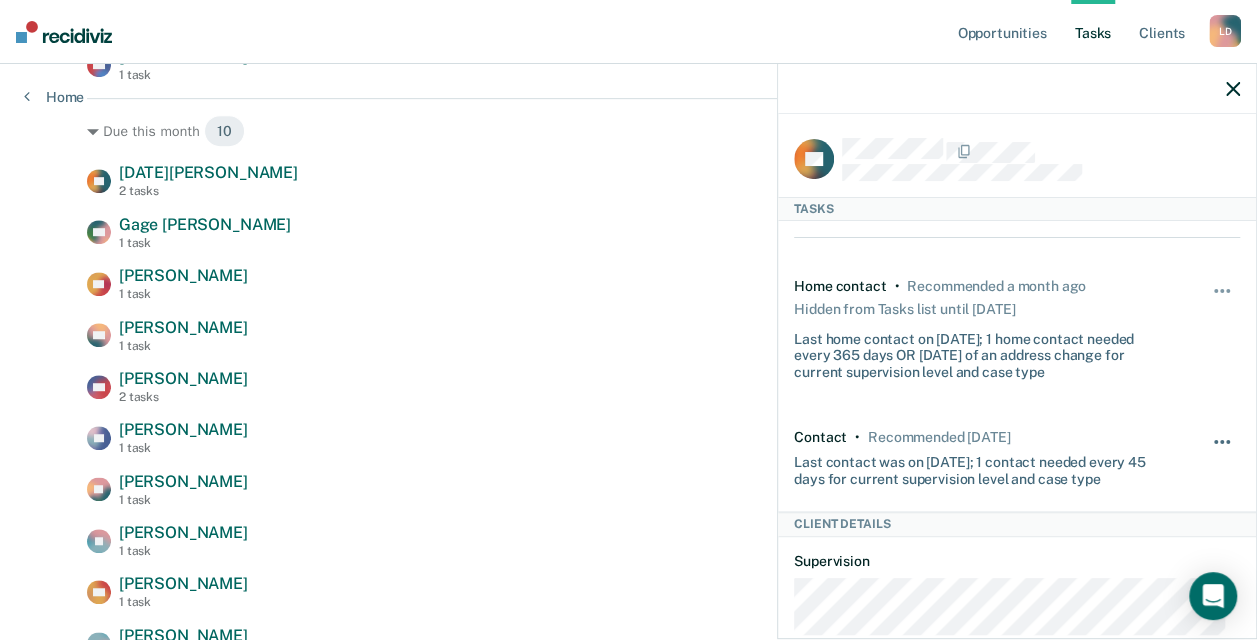 click at bounding box center [1223, 452] 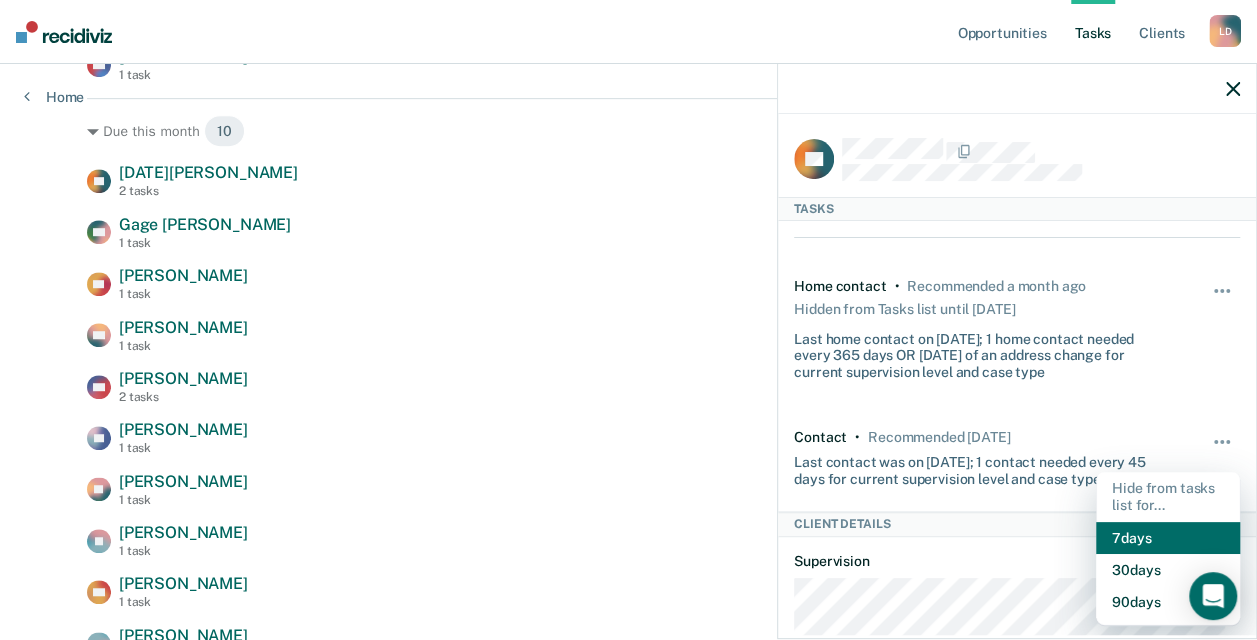 click on "7  days" at bounding box center [1168, 538] 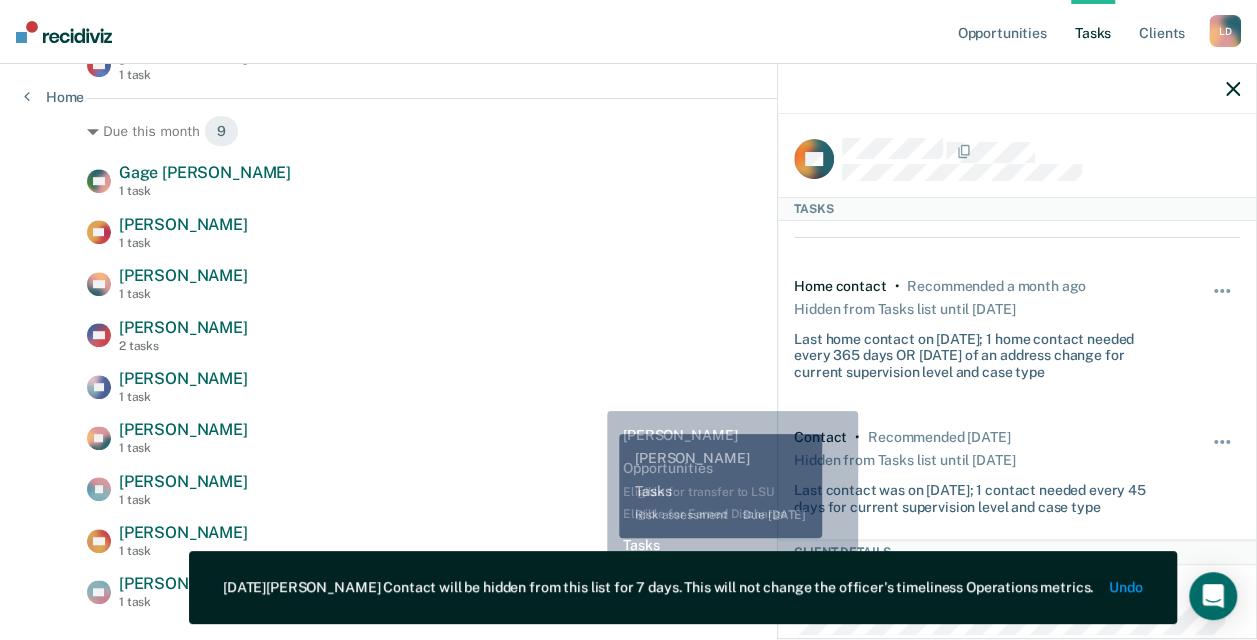 click on "LS Levi Sutton 1 task Home contact recommended in 12 days" at bounding box center [628, 386] 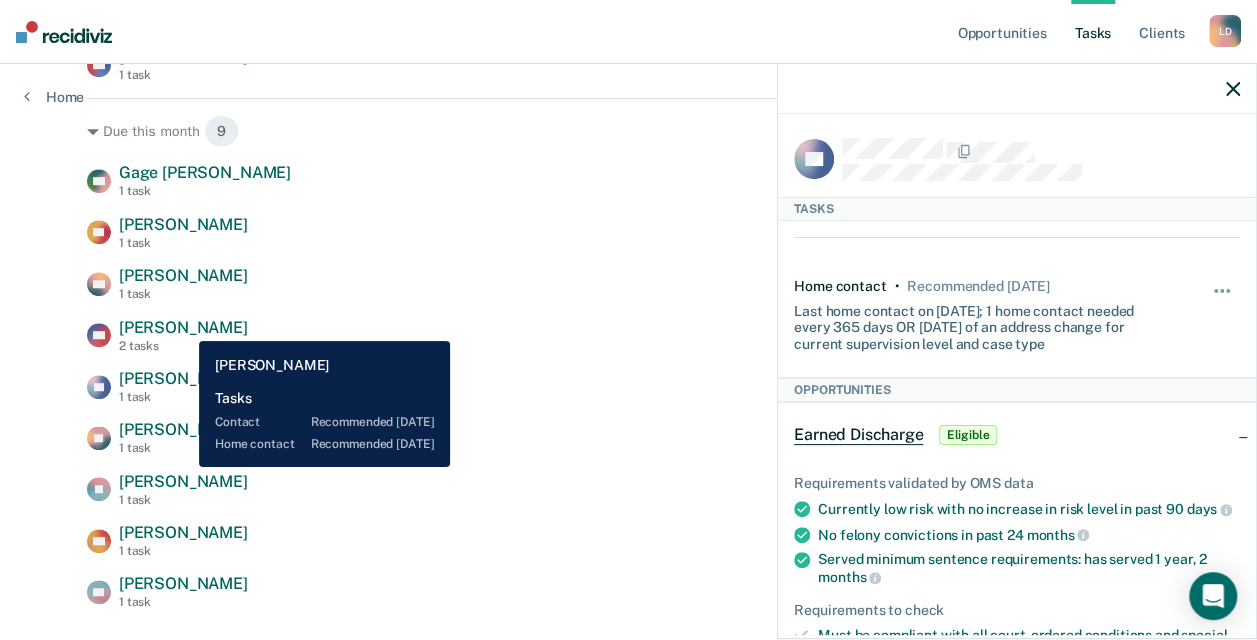 click on "William Ashton" at bounding box center [183, 327] 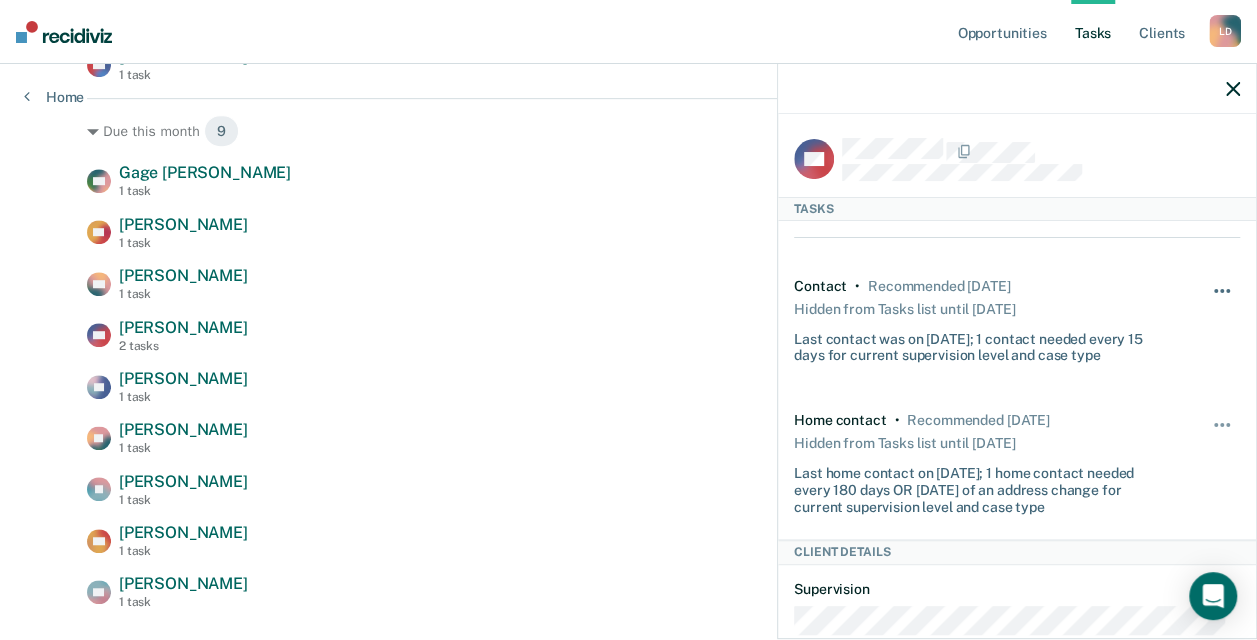 click at bounding box center (1228, 291) 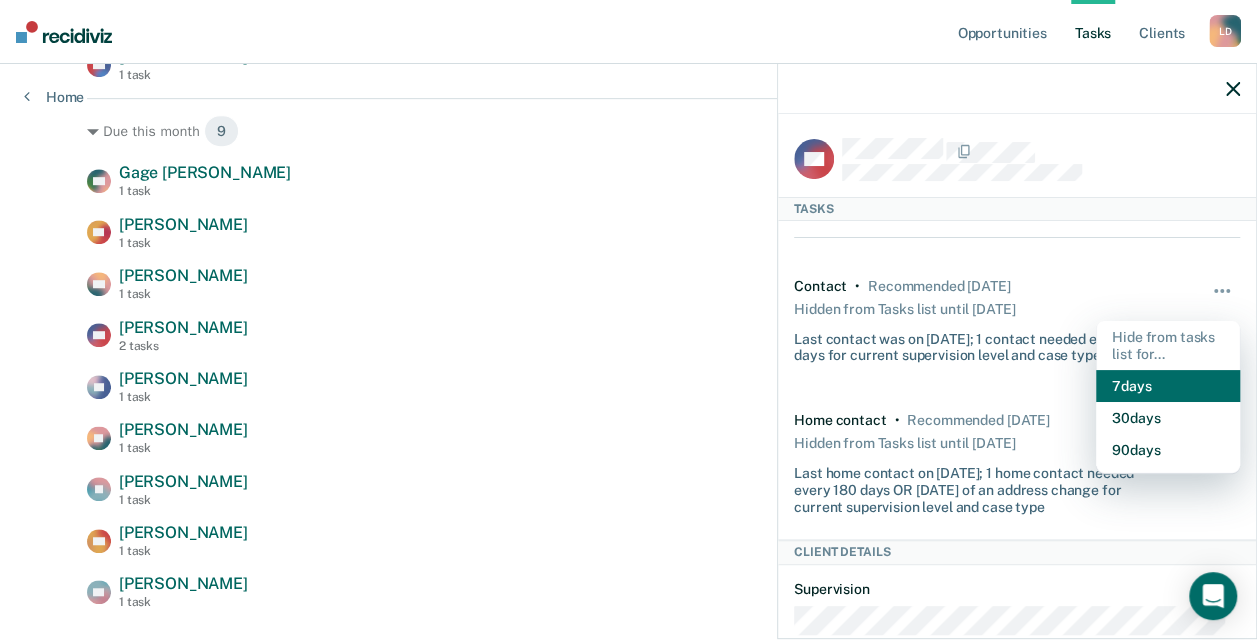 click on "7  days" at bounding box center (1168, 386) 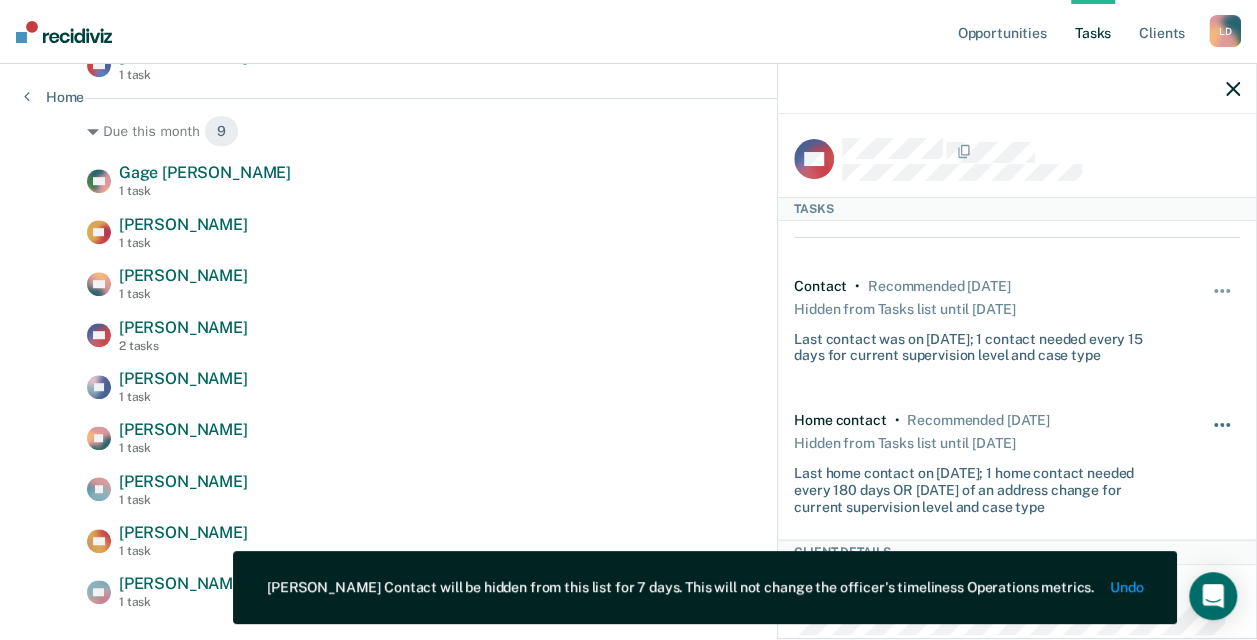click at bounding box center [1223, 435] 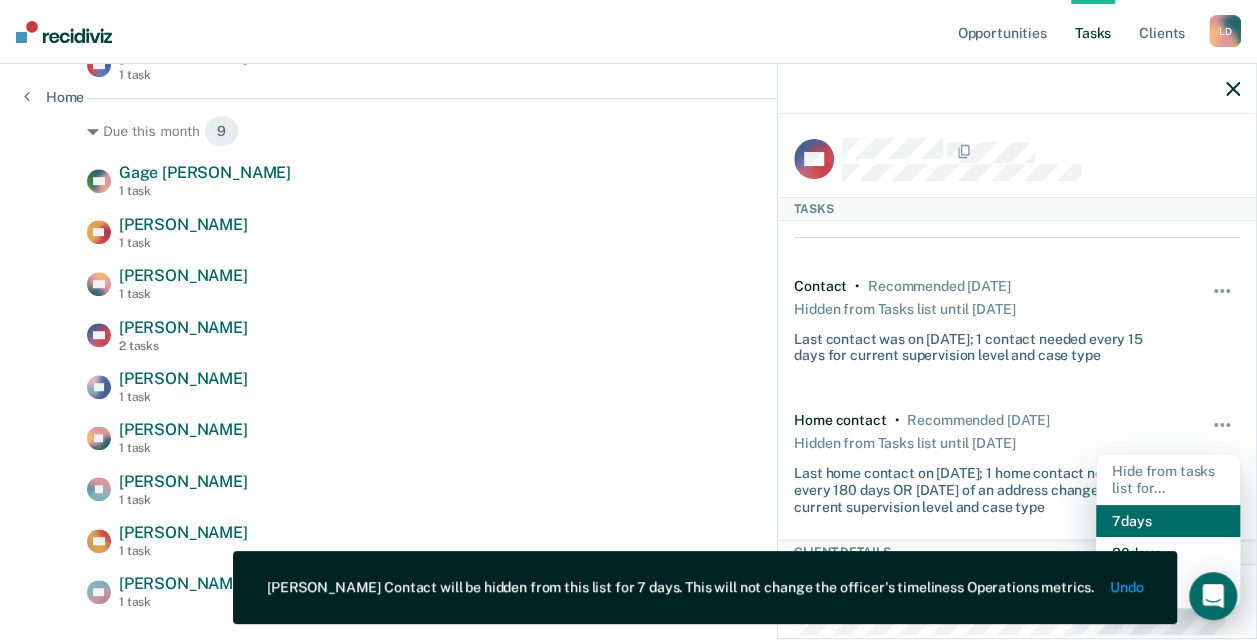 click on "7  days" at bounding box center (1168, 521) 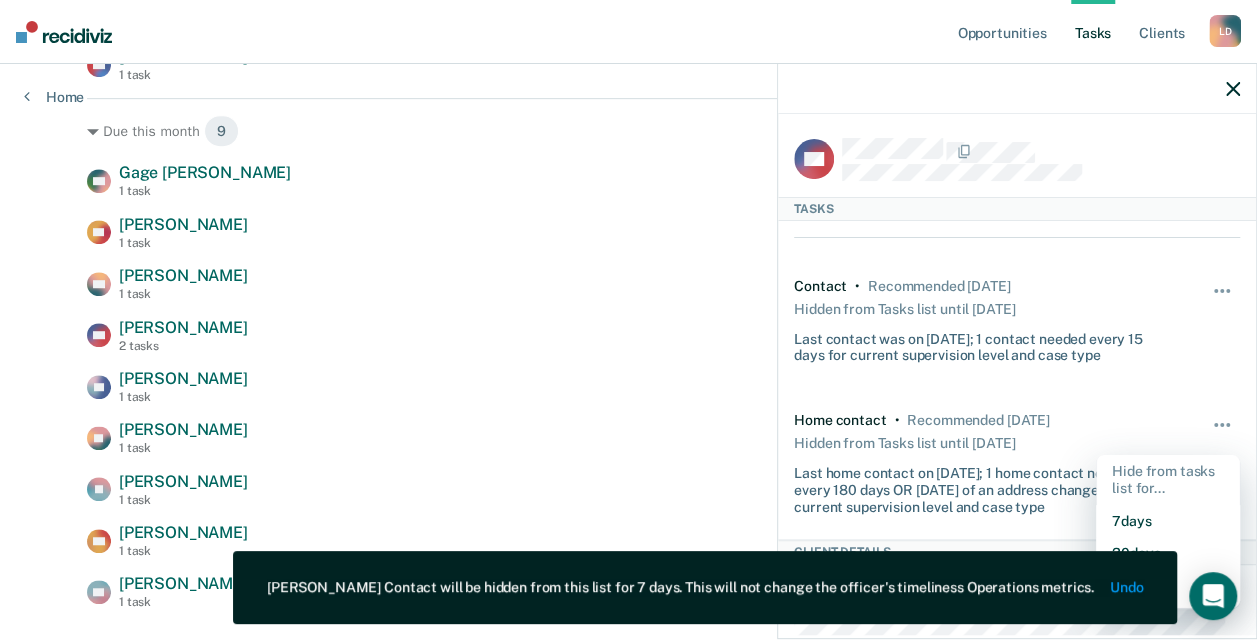 scroll, scrollTop: 476, scrollLeft: 0, axis: vertical 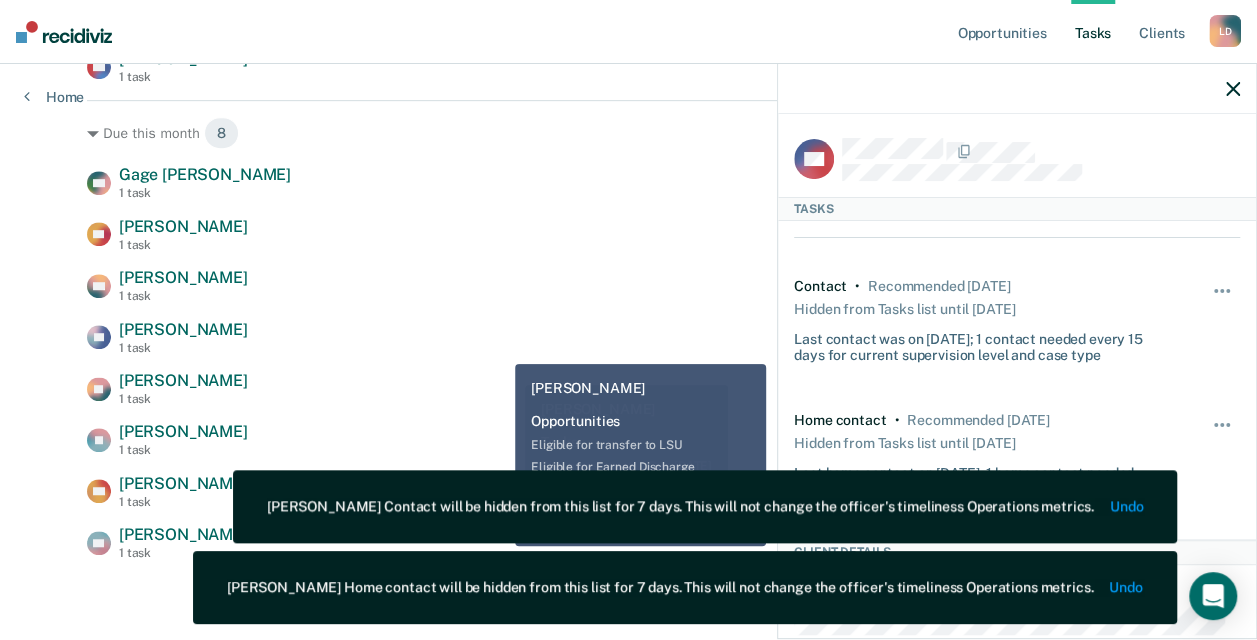 click on "LS Levi Sutton 1 task Home contact recommended in 12 days" at bounding box center (628, 337) 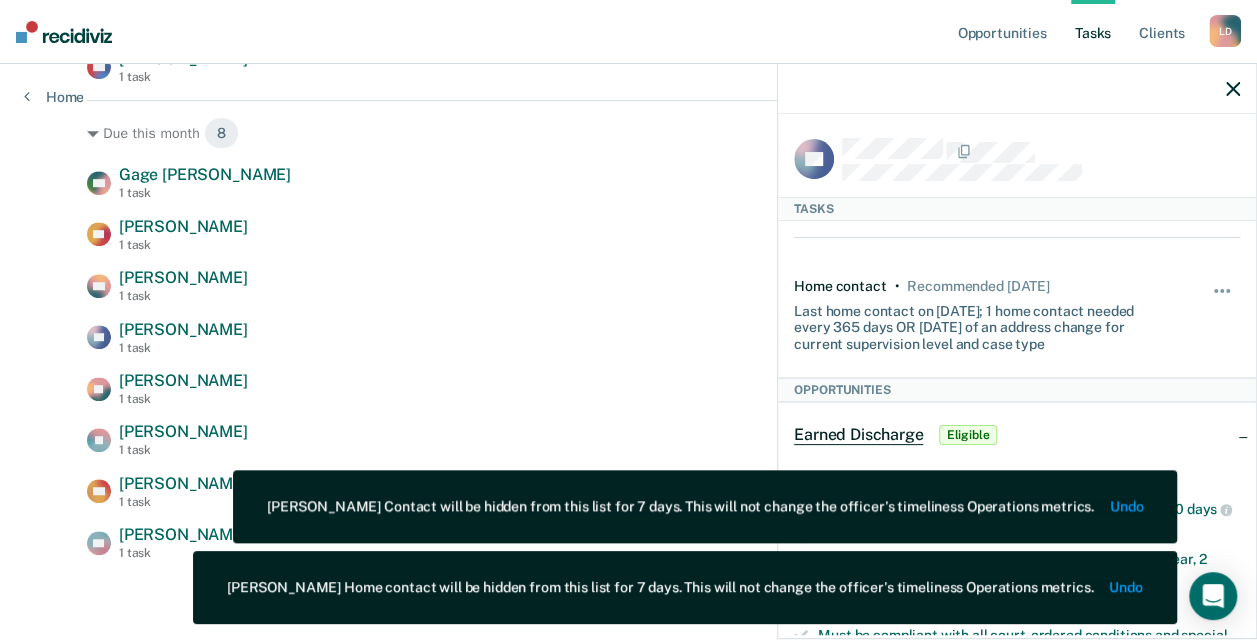 click 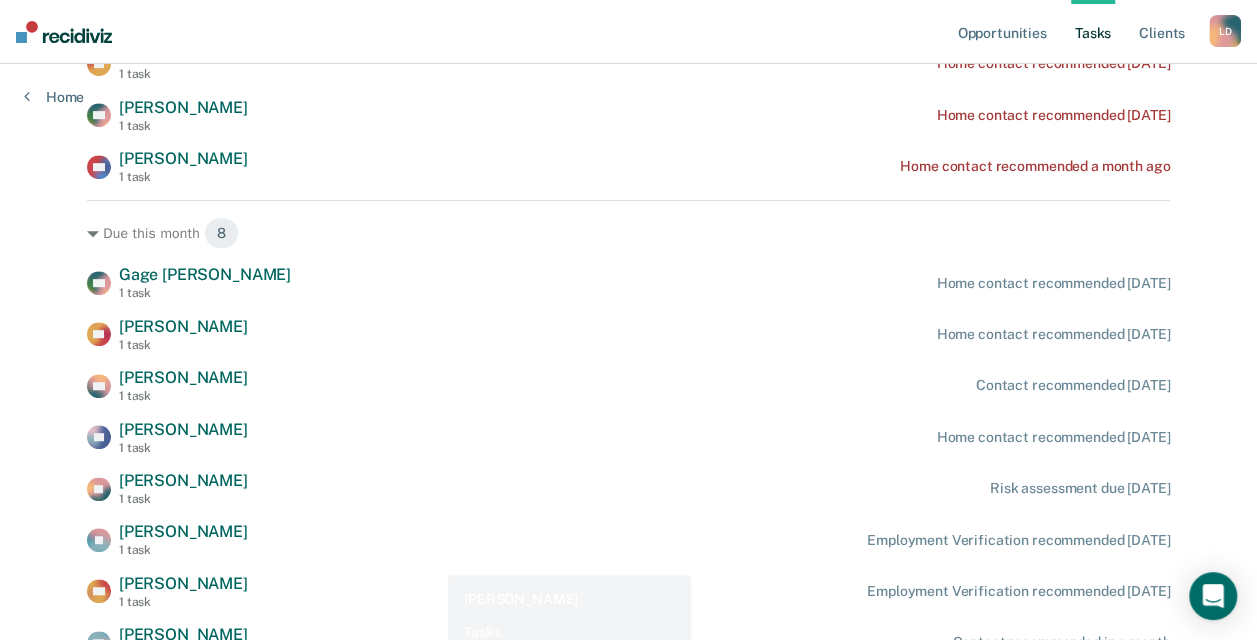 scroll, scrollTop: 476, scrollLeft: 0, axis: vertical 